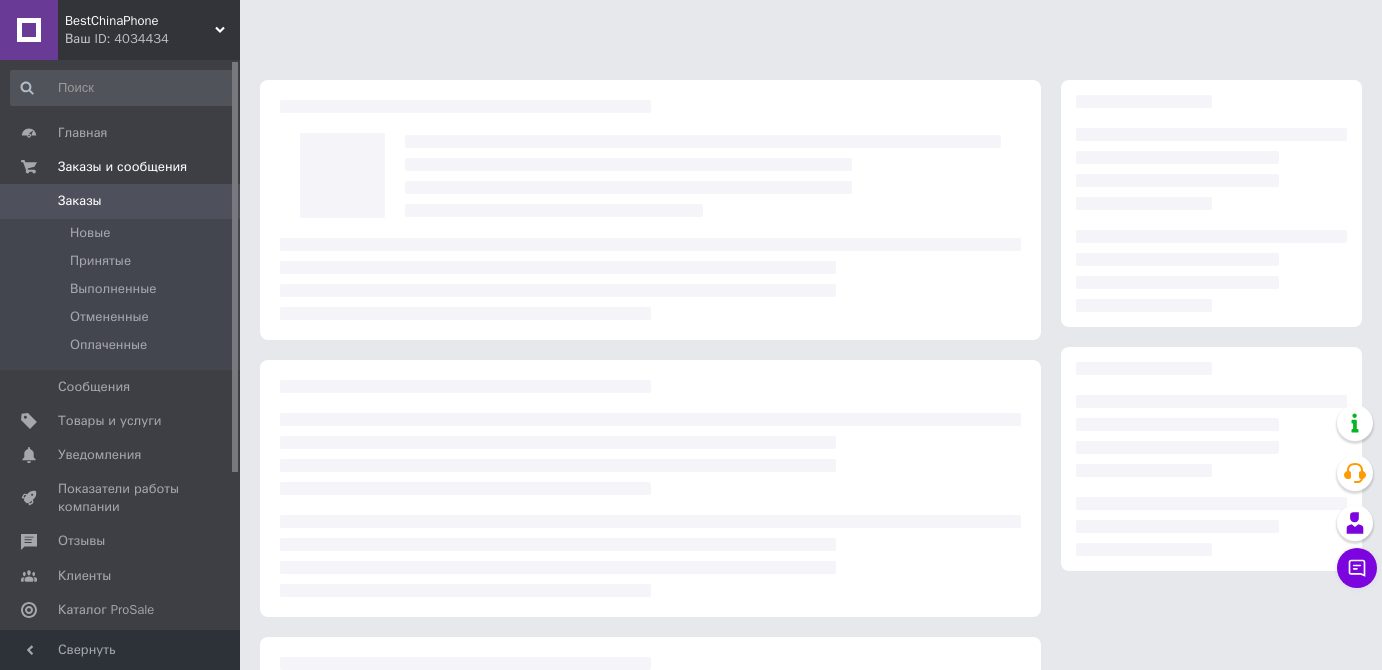 scroll, scrollTop: 0, scrollLeft: 0, axis: both 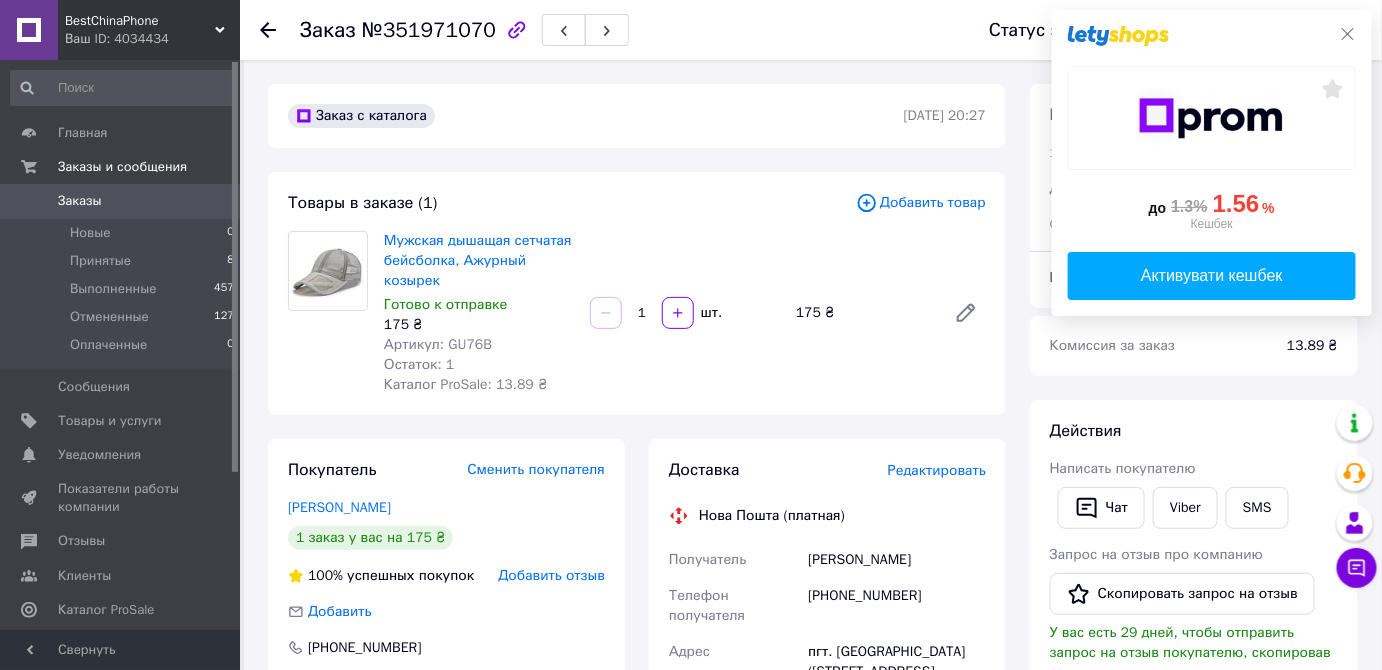 click 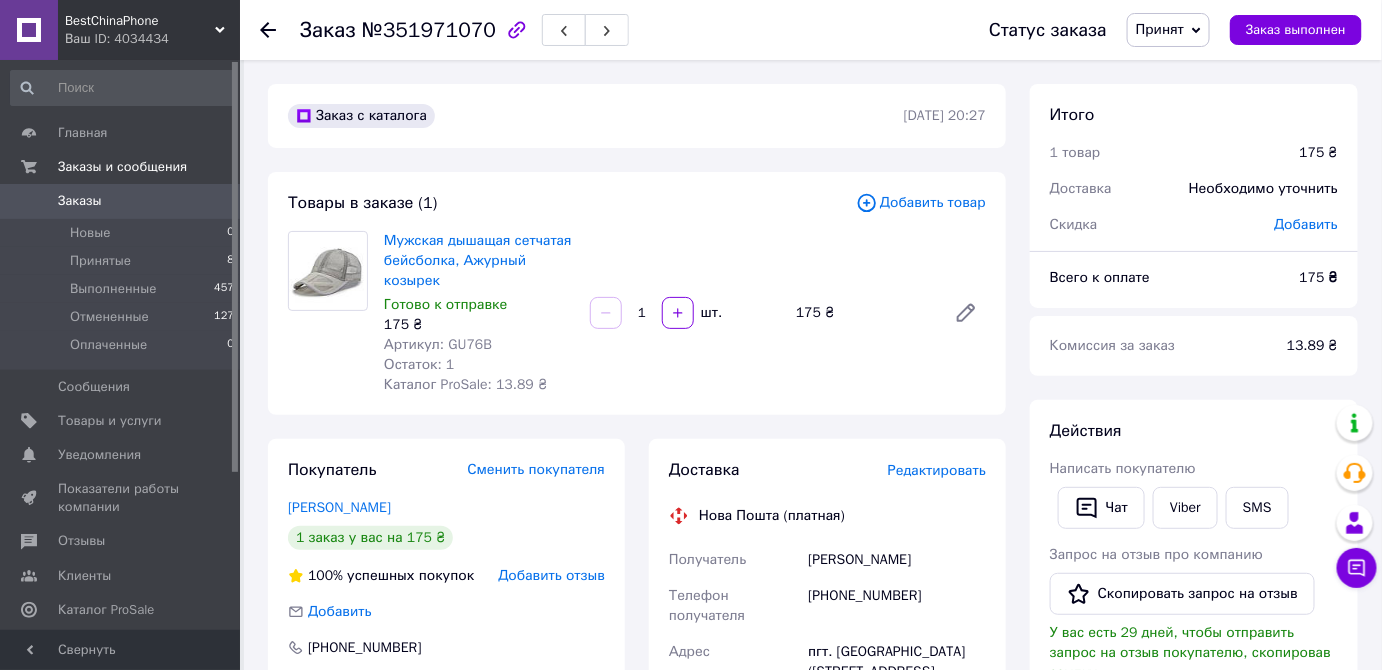 scroll, scrollTop: 90, scrollLeft: 0, axis: vertical 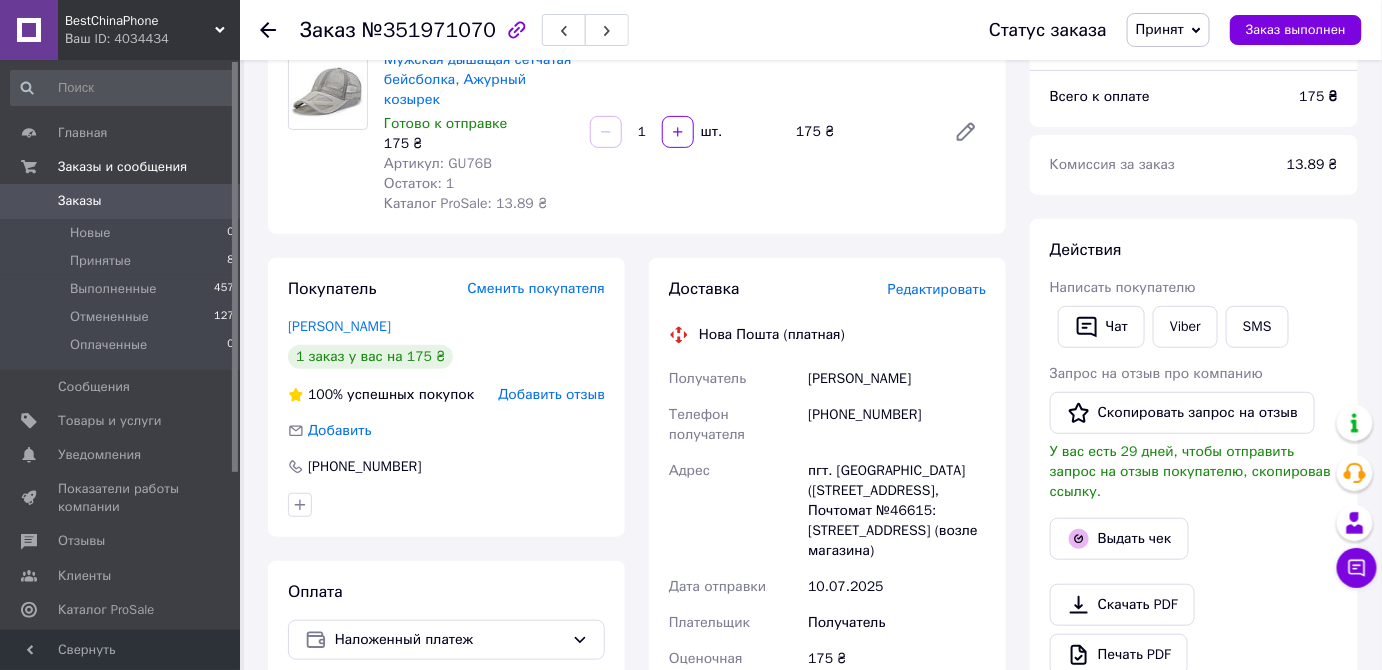 click on "Редактировать" at bounding box center [937, 289] 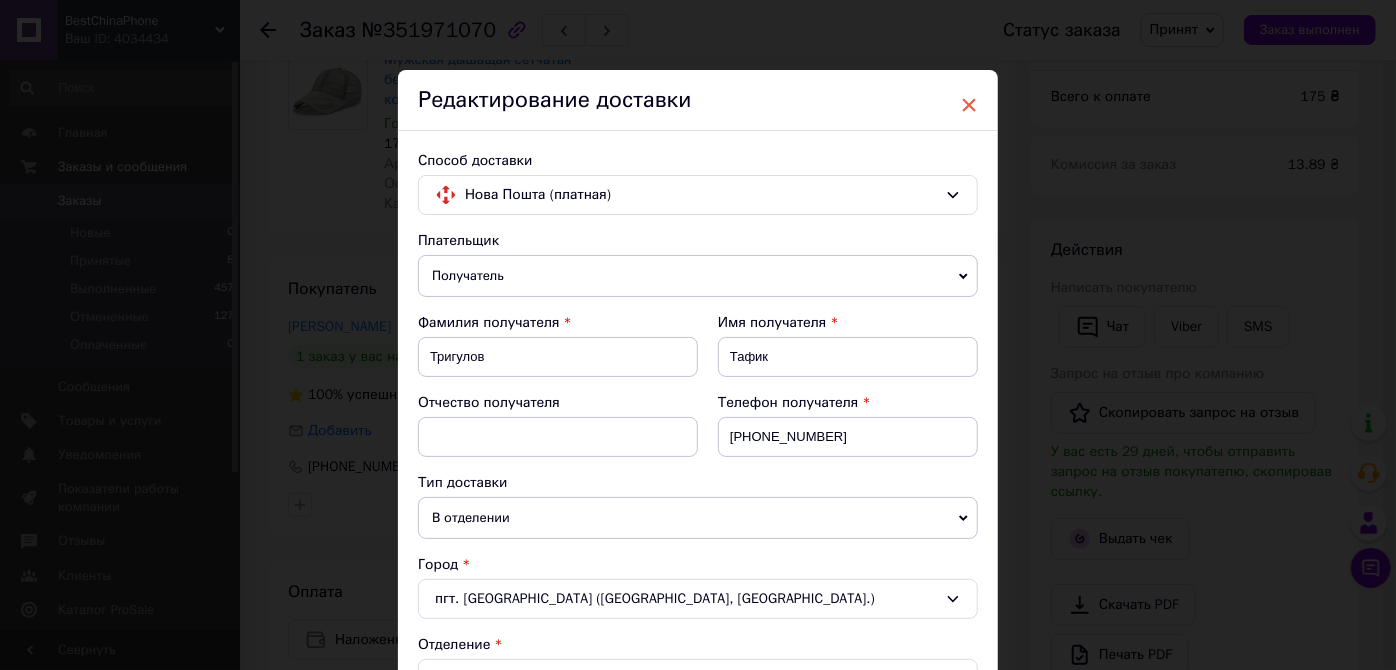 click on "×" at bounding box center (969, 105) 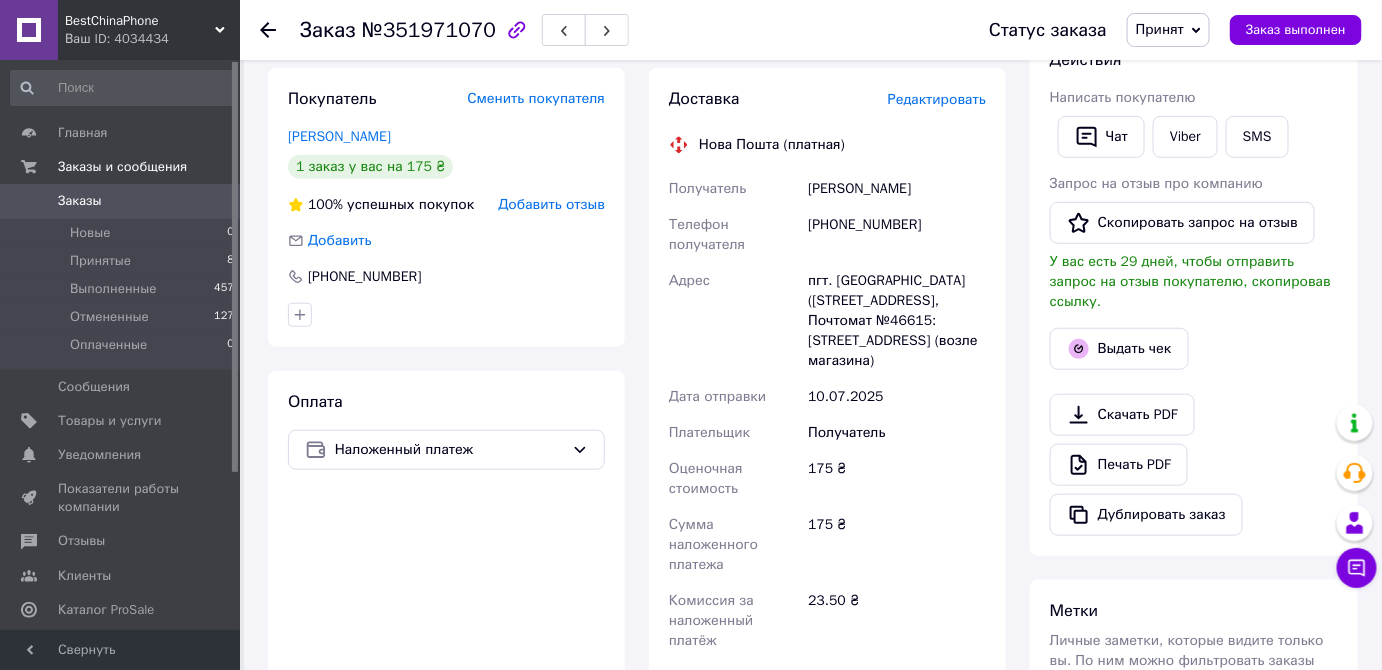 scroll, scrollTop: 336, scrollLeft: 0, axis: vertical 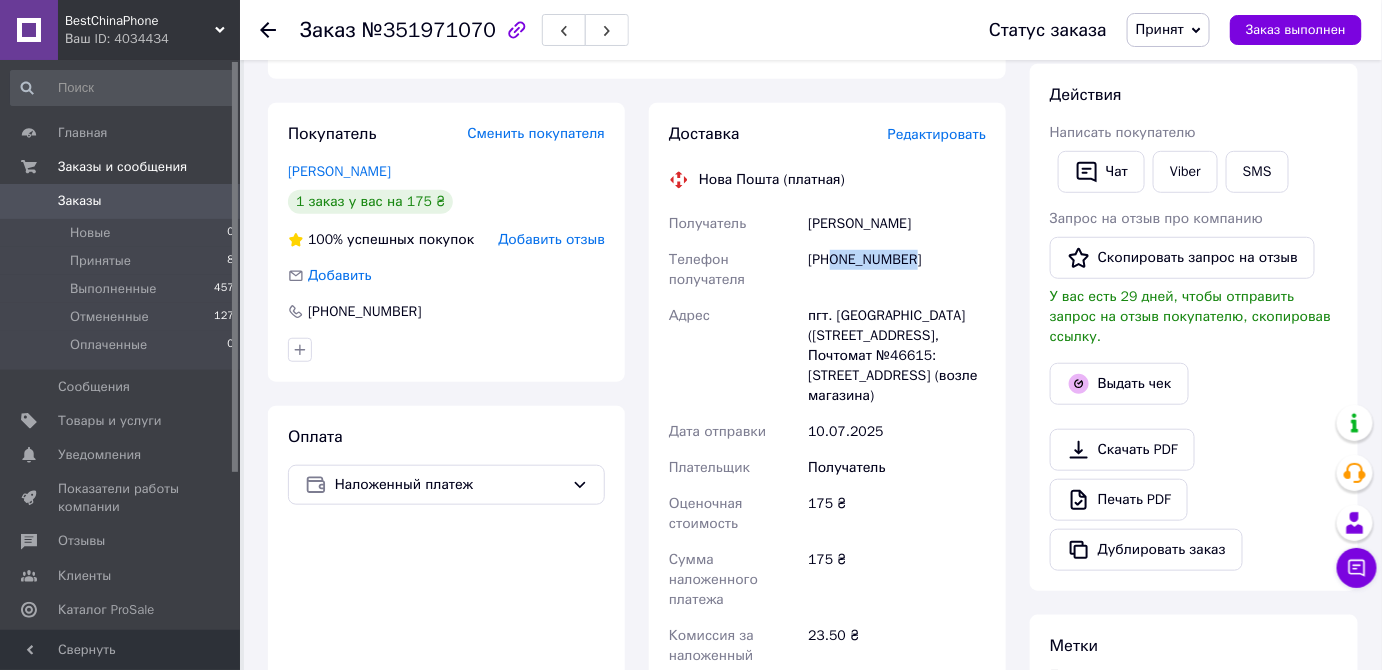 drag, startPoint x: 917, startPoint y: 263, endPoint x: 837, endPoint y: 261, distance: 80.024994 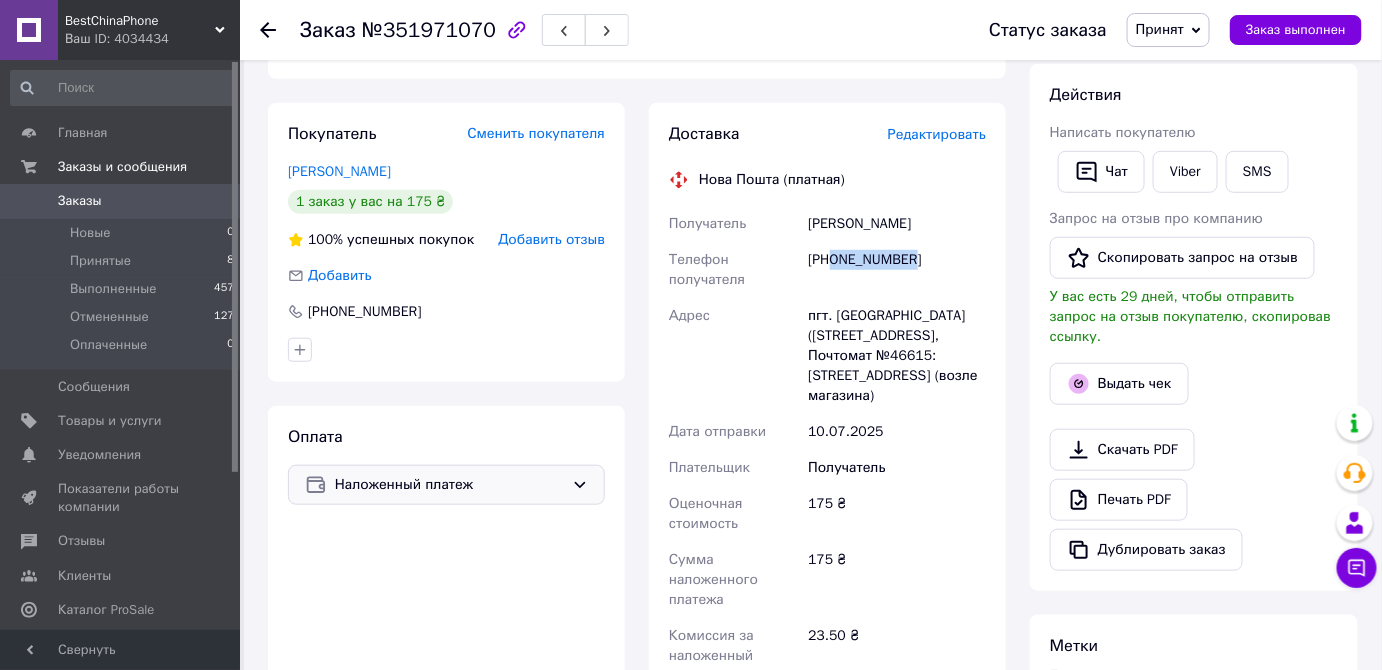 copy on "0661070585" 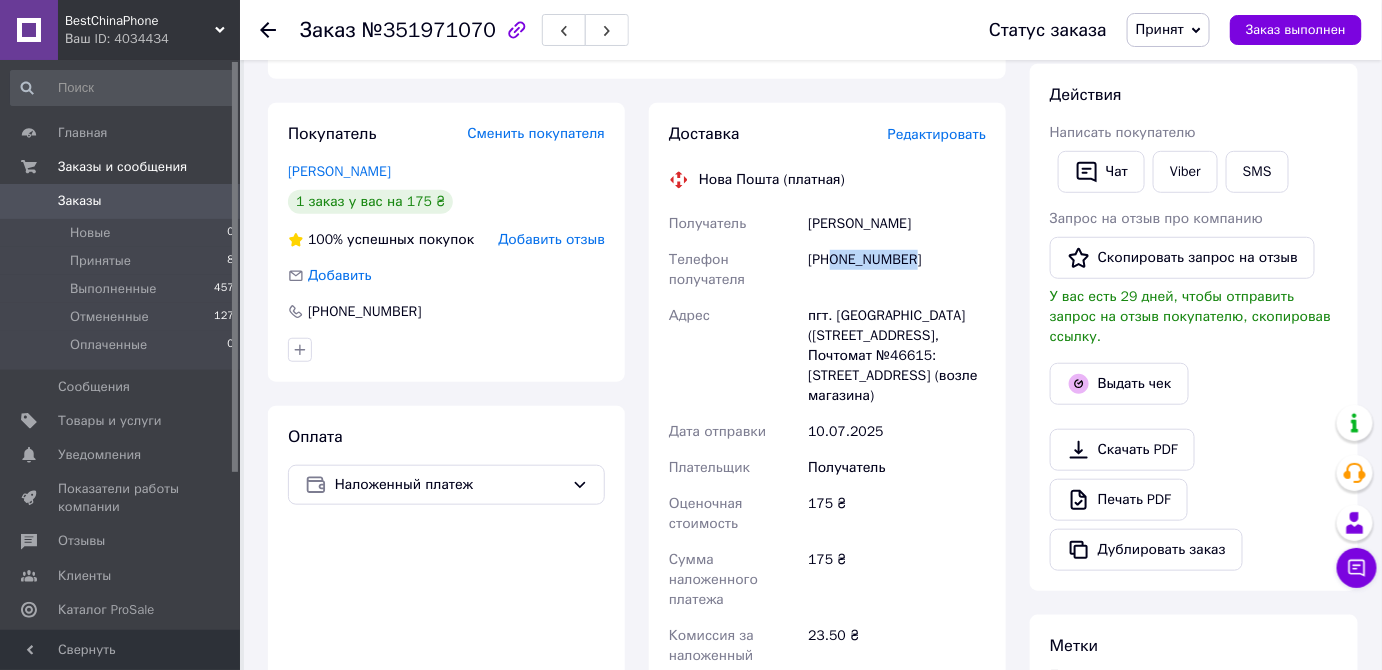 click on "[PHONE_NUMBER]" at bounding box center (897, 270) 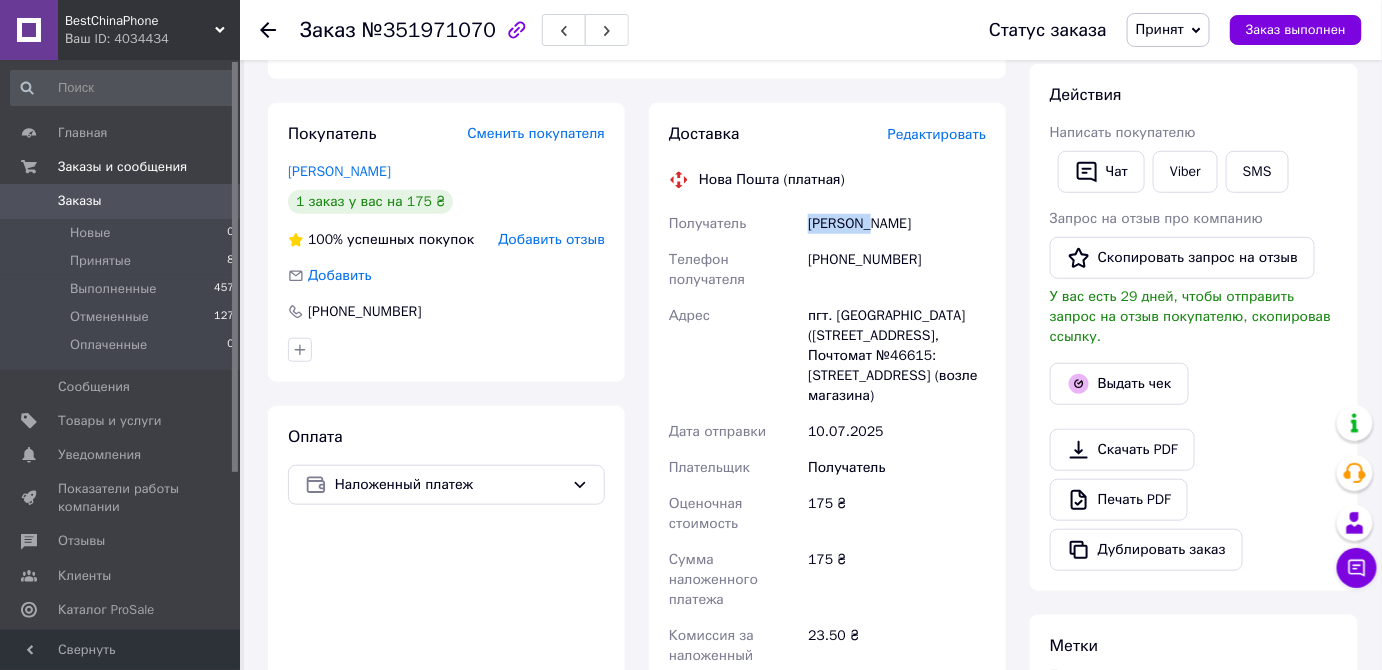 drag, startPoint x: 867, startPoint y: 223, endPoint x: 795, endPoint y: 222, distance: 72.00694 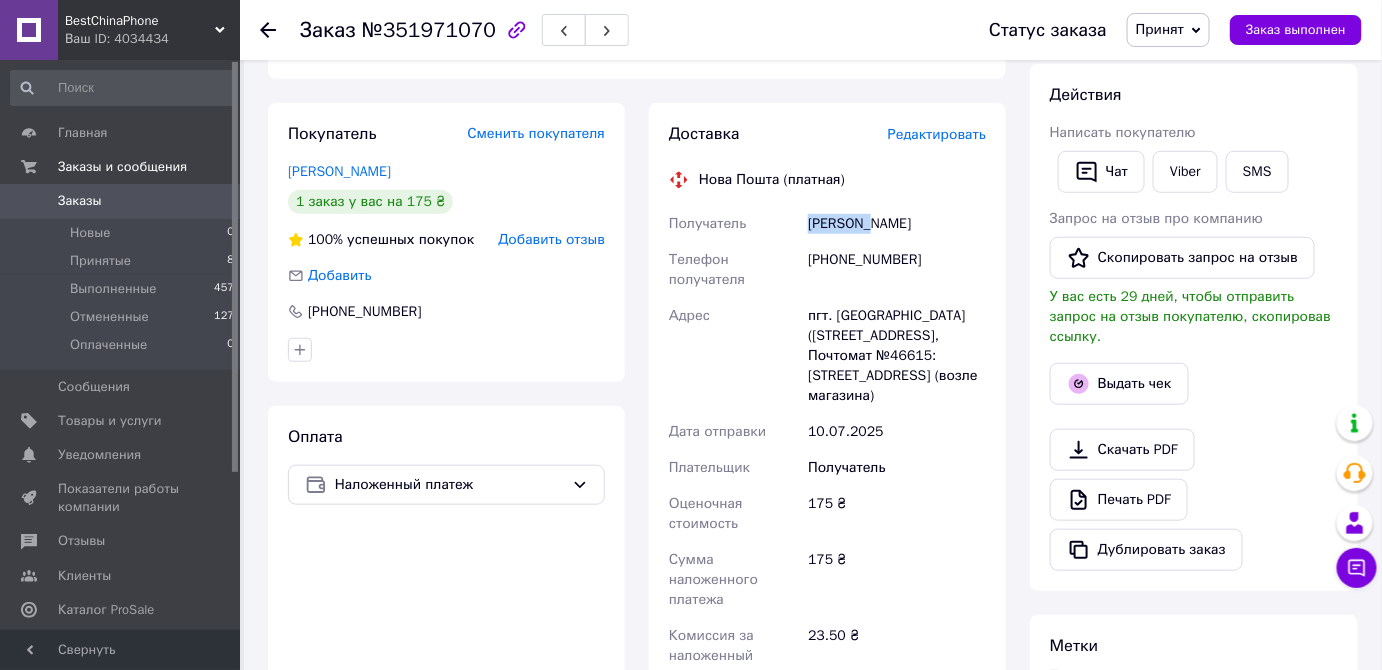 copy on "Получатель [PERSON_NAME]" 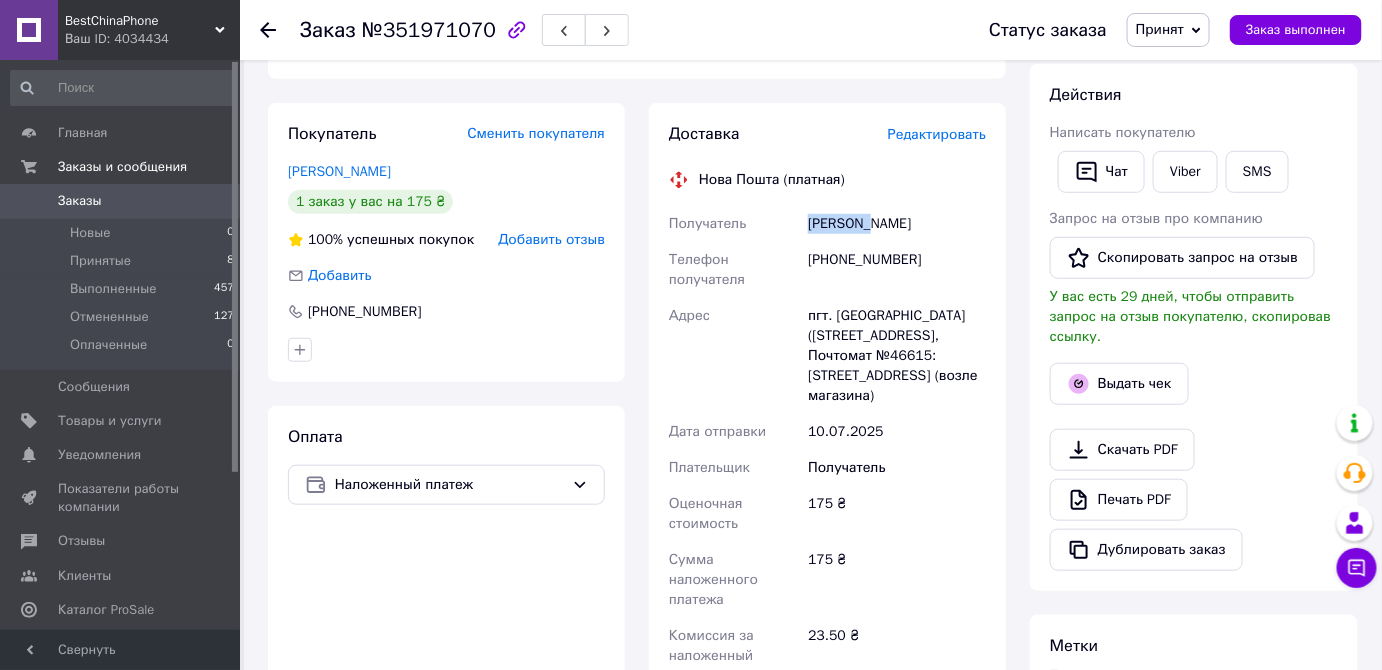 drag, startPoint x: 913, startPoint y: 227, endPoint x: 872, endPoint y: 223, distance: 41.19466 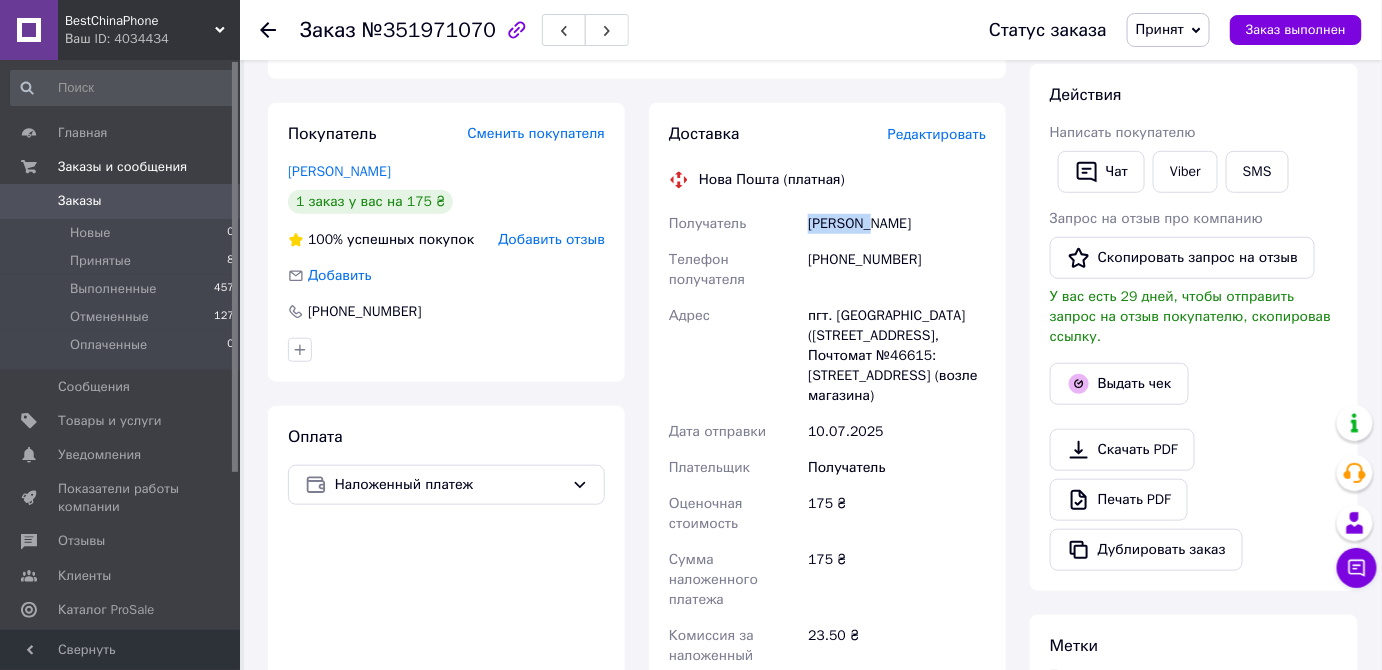 copy on "Тафик" 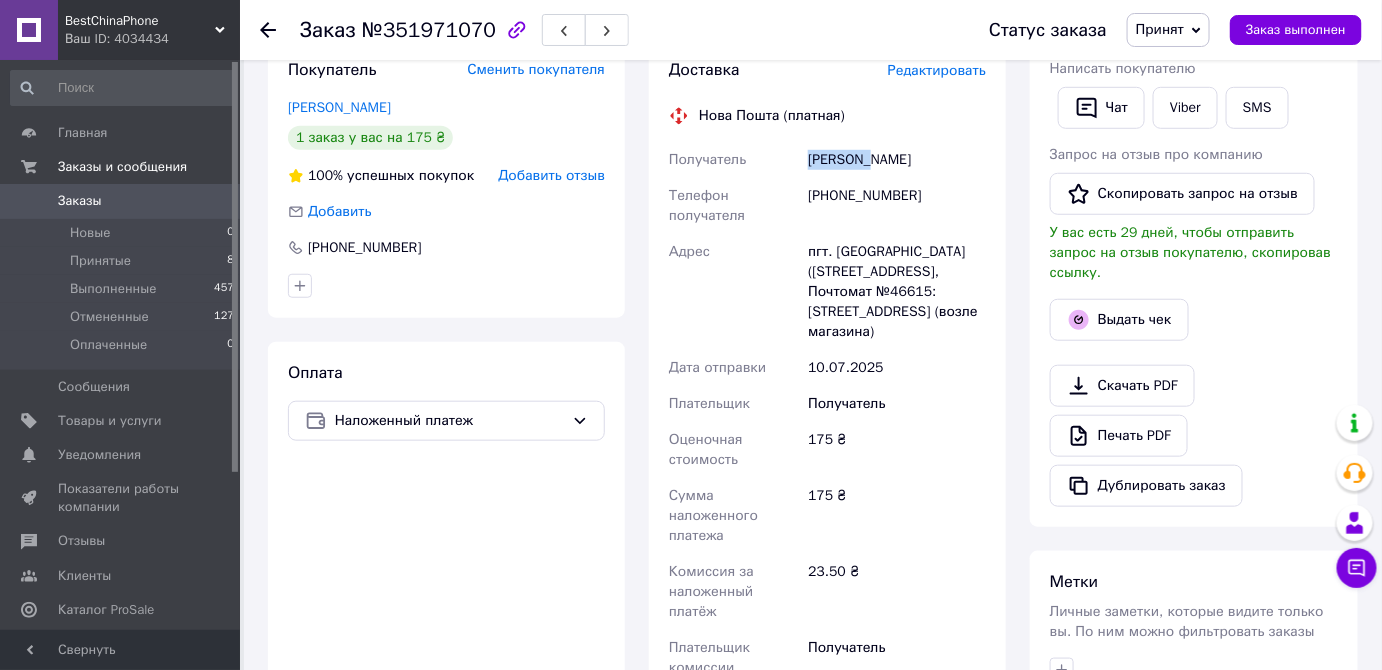 scroll, scrollTop: 426, scrollLeft: 0, axis: vertical 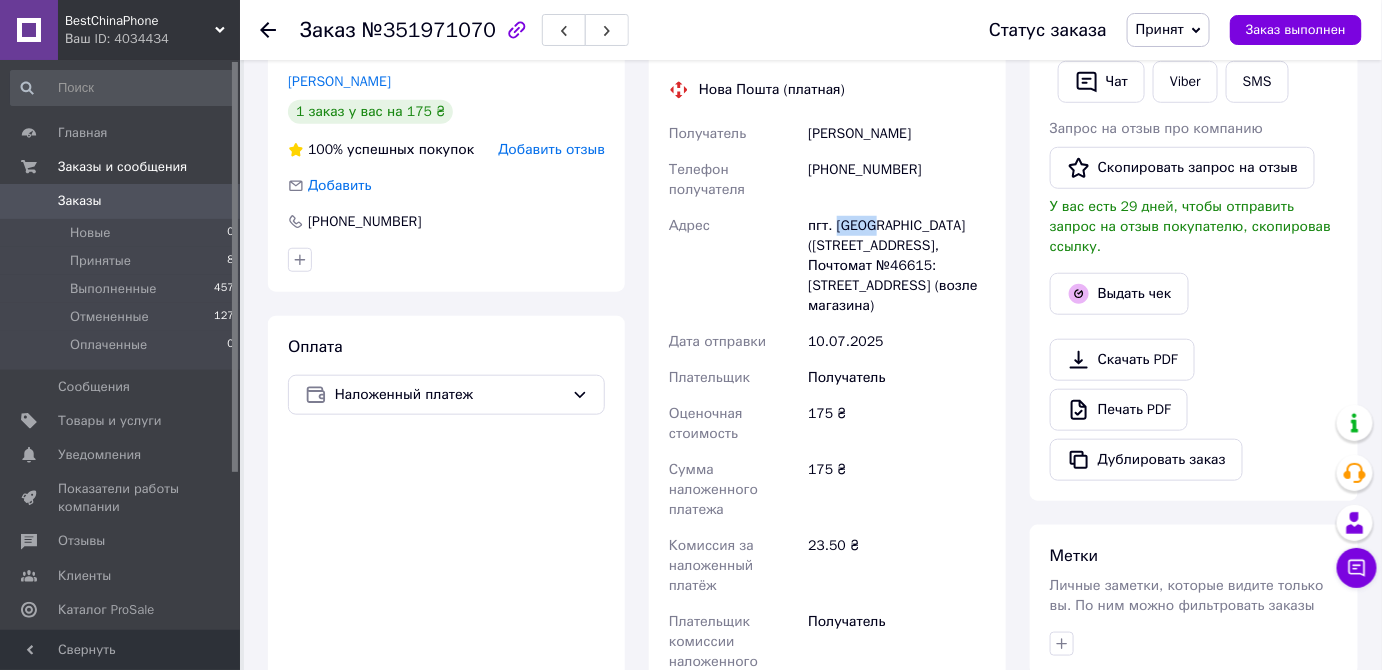 drag, startPoint x: 874, startPoint y: 227, endPoint x: 837, endPoint y: 226, distance: 37.01351 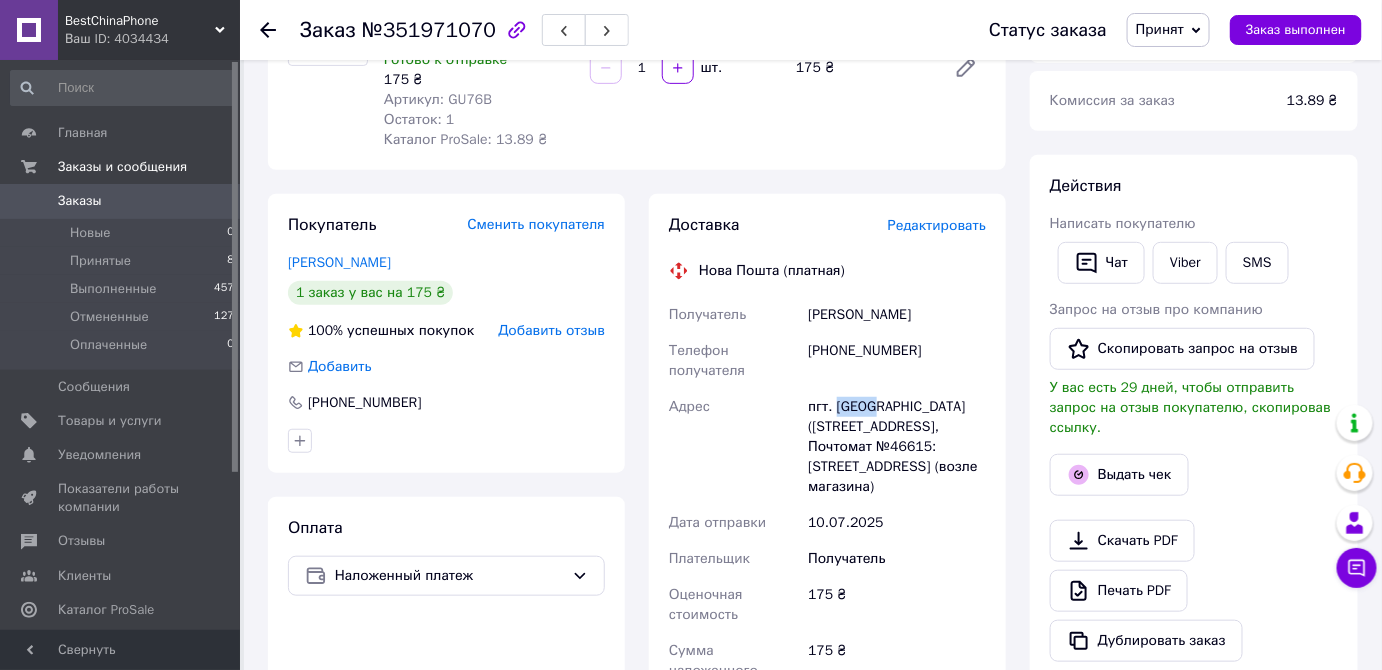 scroll, scrollTop: 336, scrollLeft: 0, axis: vertical 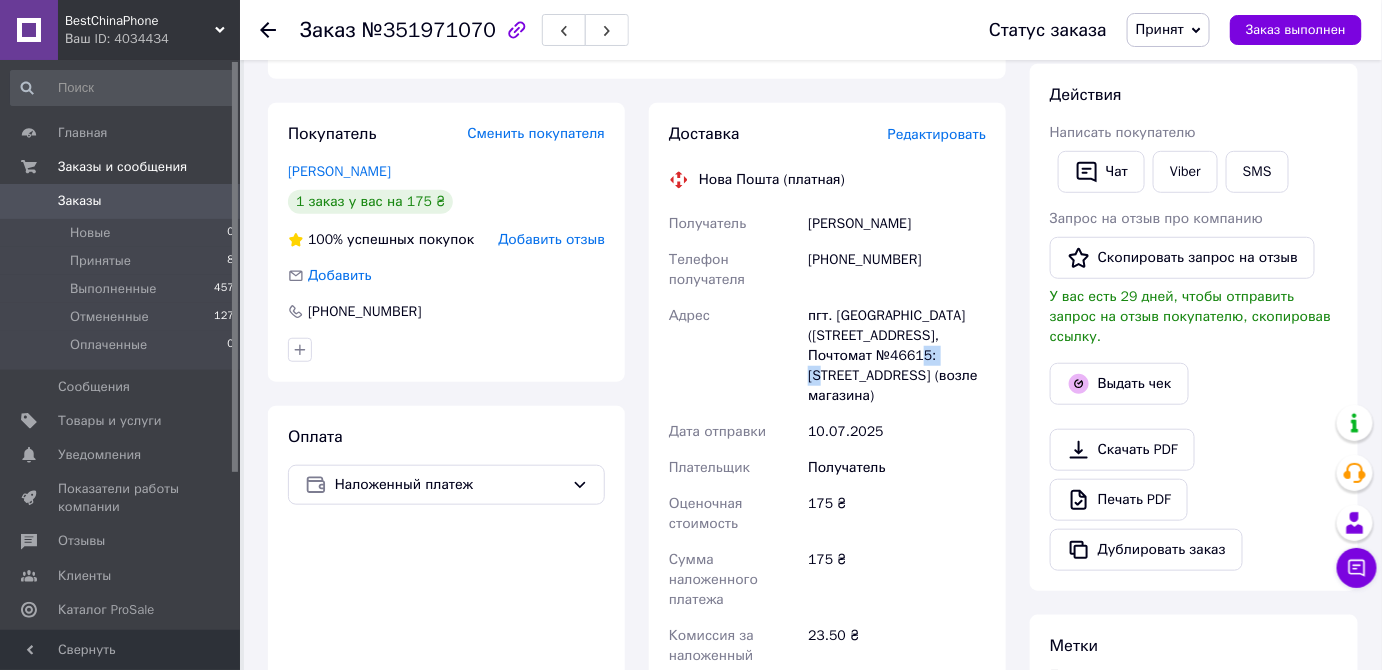 drag, startPoint x: 894, startPoint y: 360, endPoint x: 926, endPoint y: 360, distance: 32 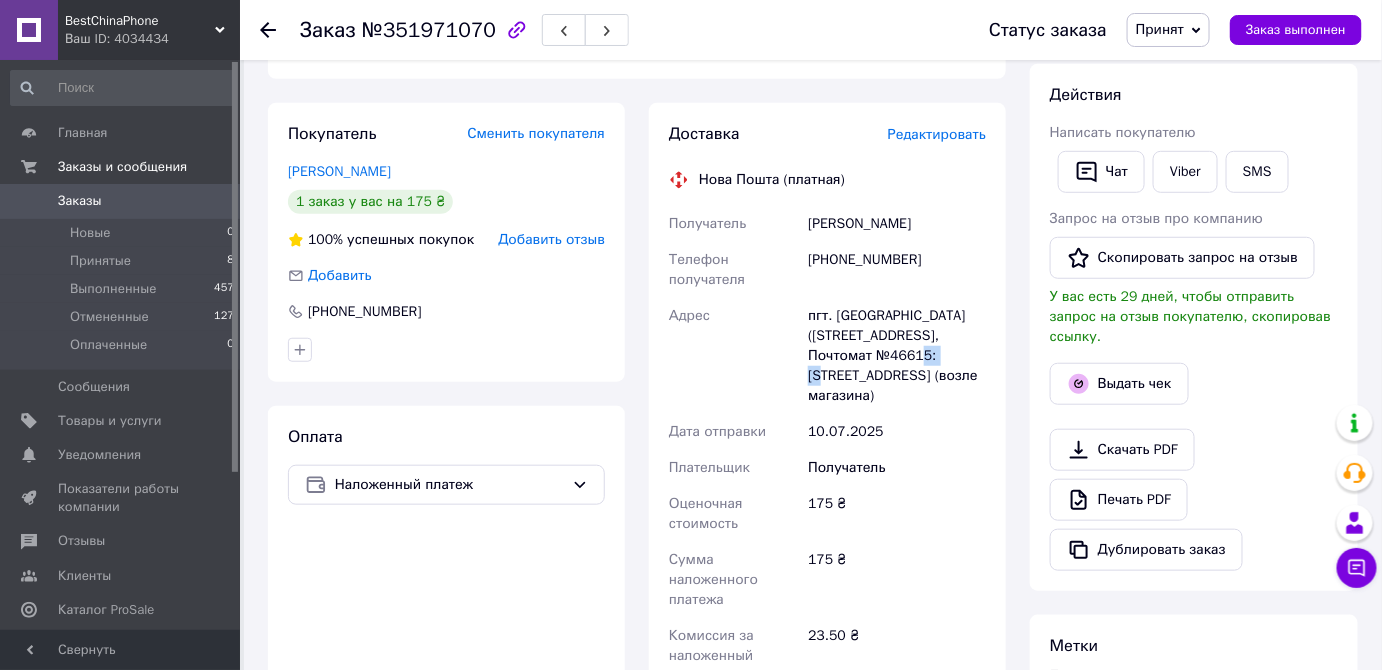 copy on "46615" 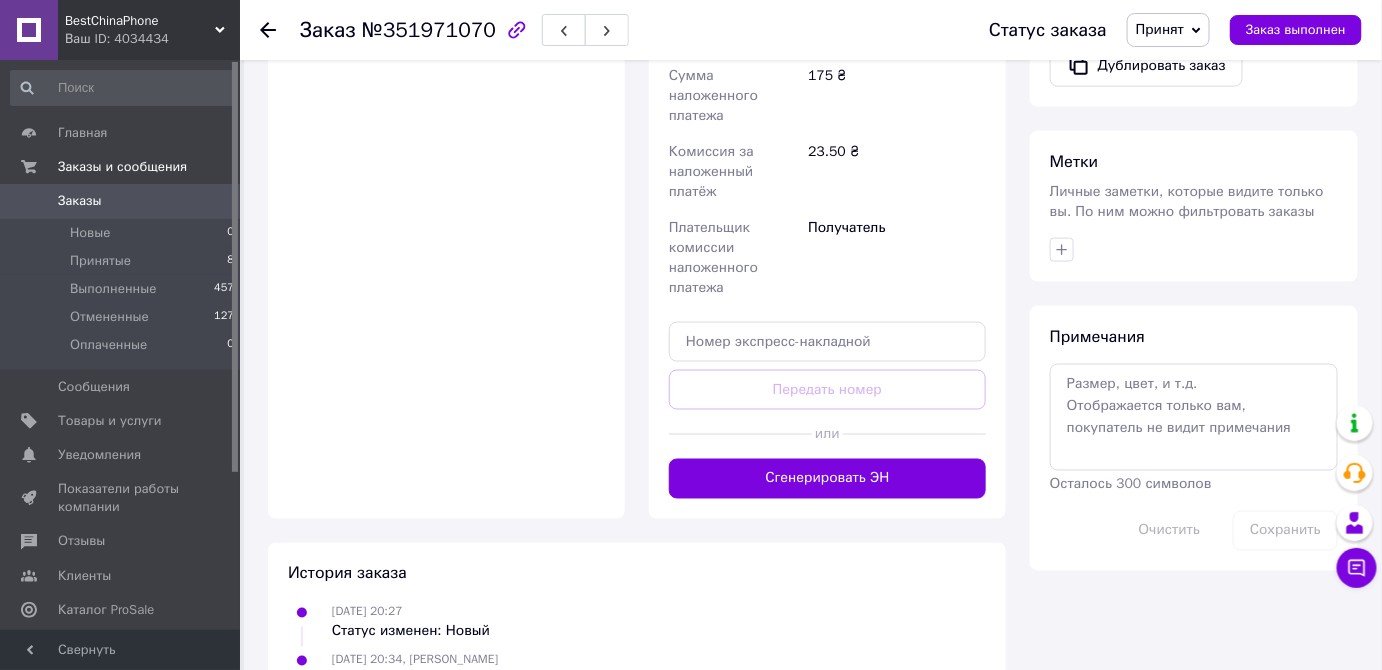 scroll, scrollTop: 881, scrollLeft: 0, axis: vertical 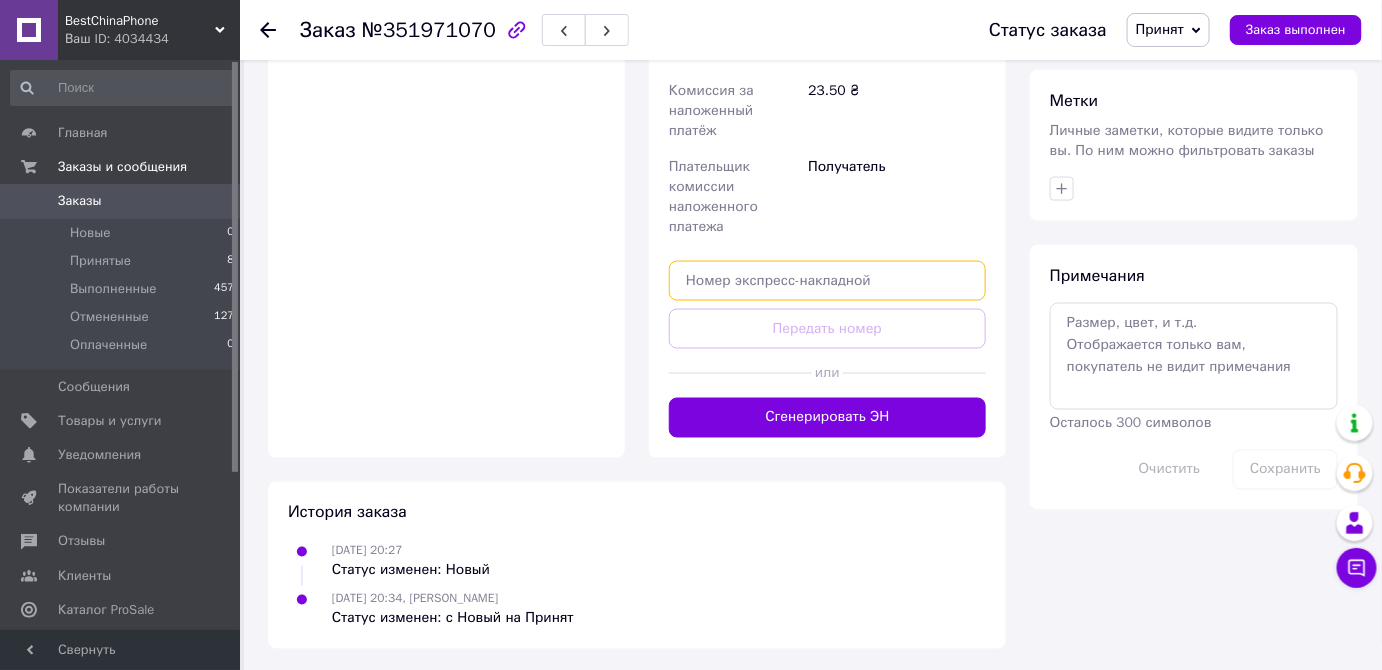 click at bounding box center (827, 281) 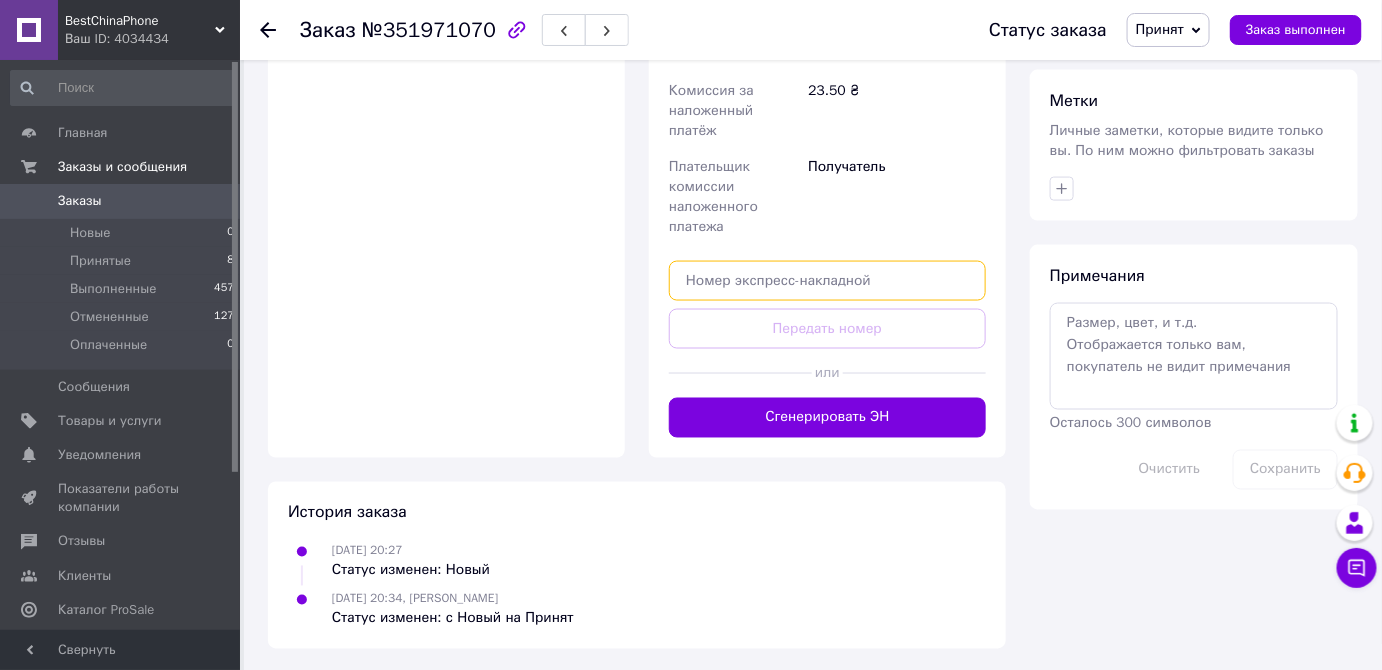paste on "20451202835014" 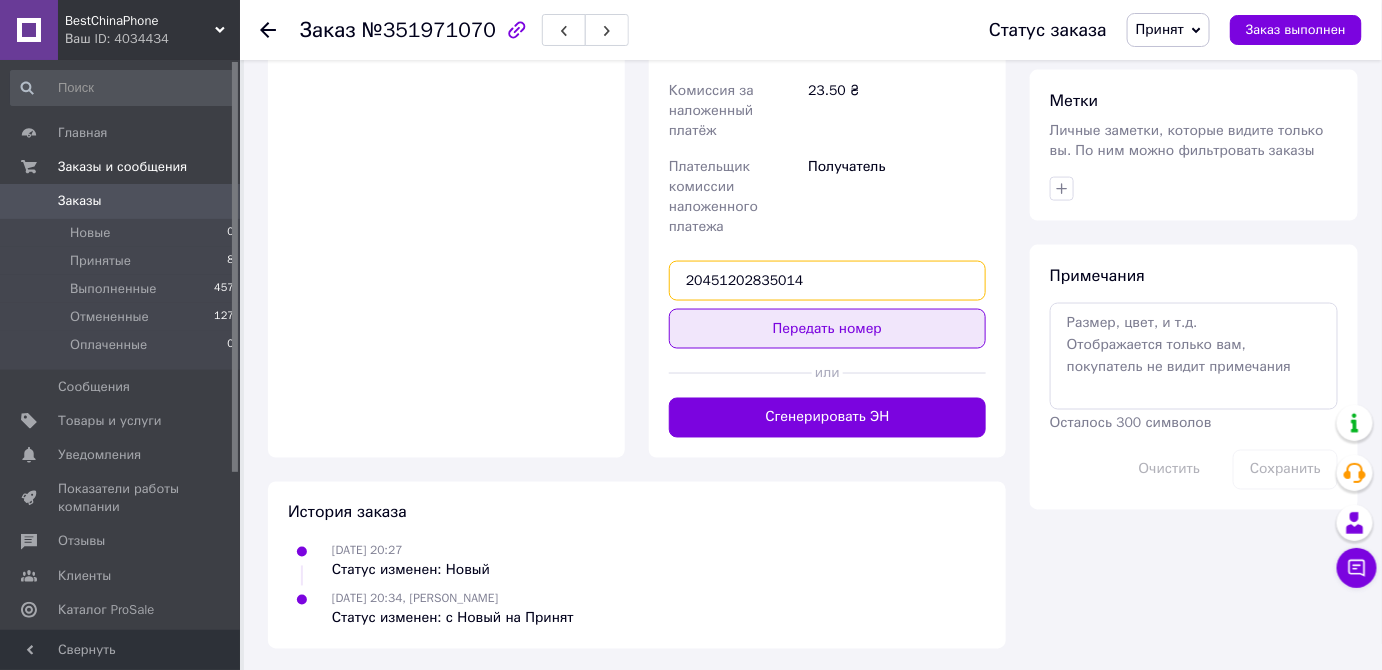 type on "20451202835014" 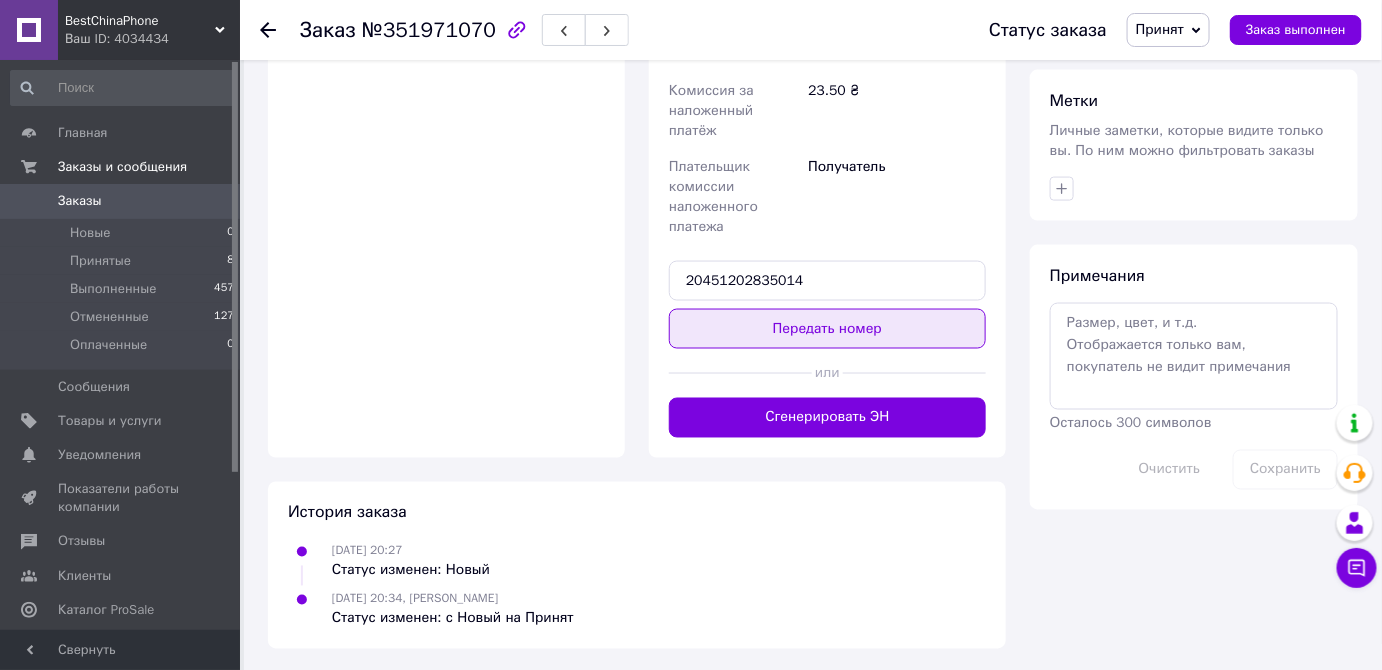 click on "Передать номер" at bounding box center [827, 329] 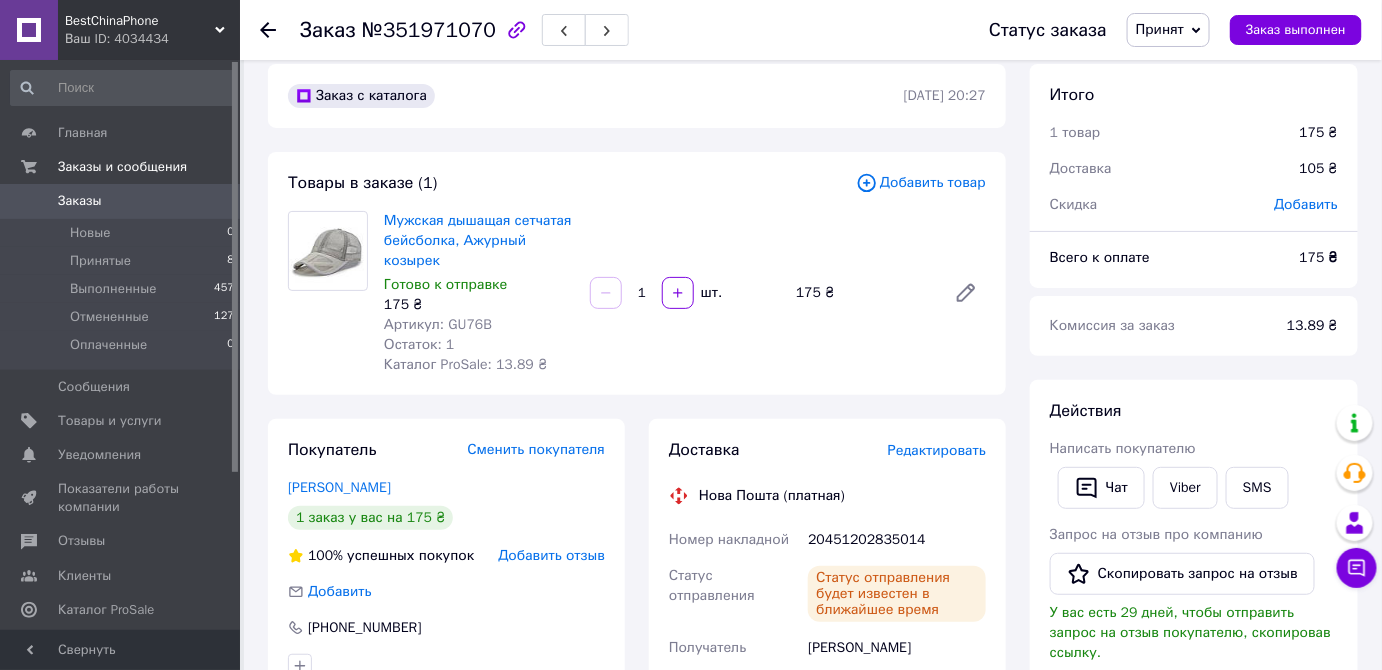 scroll, scrollTop: 0, scrollLeft: 0, axis: both 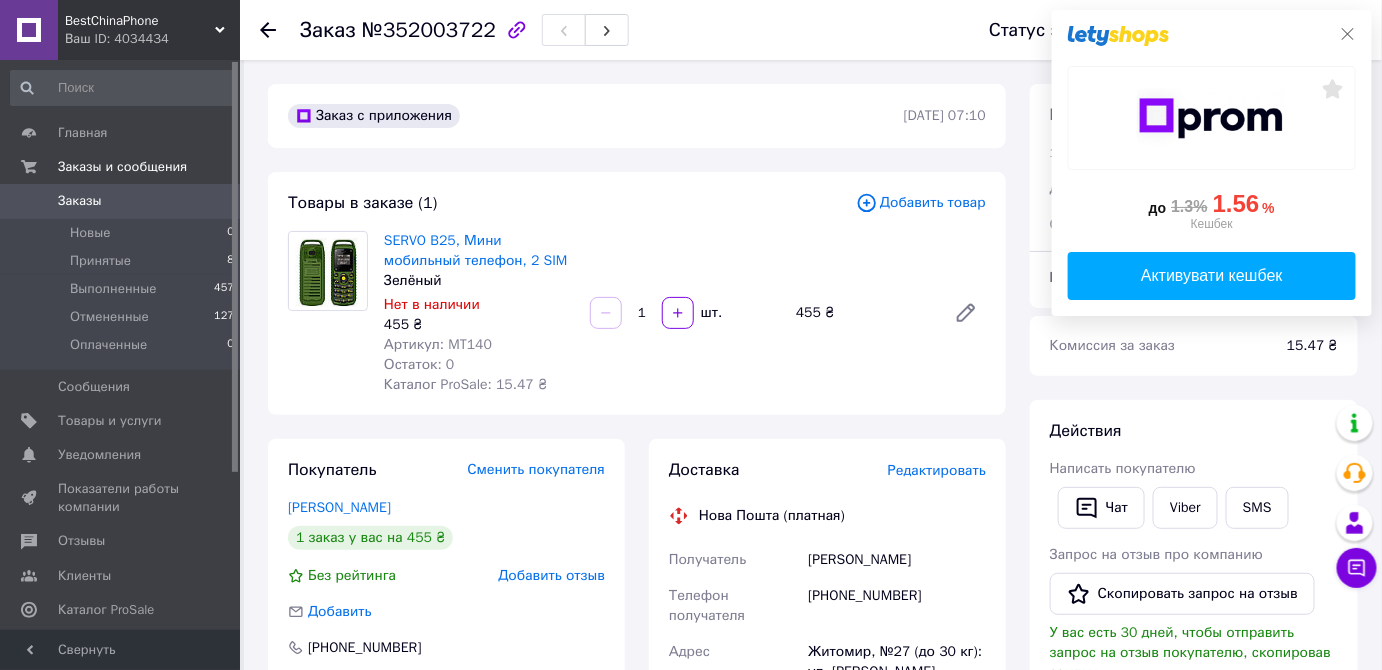 click 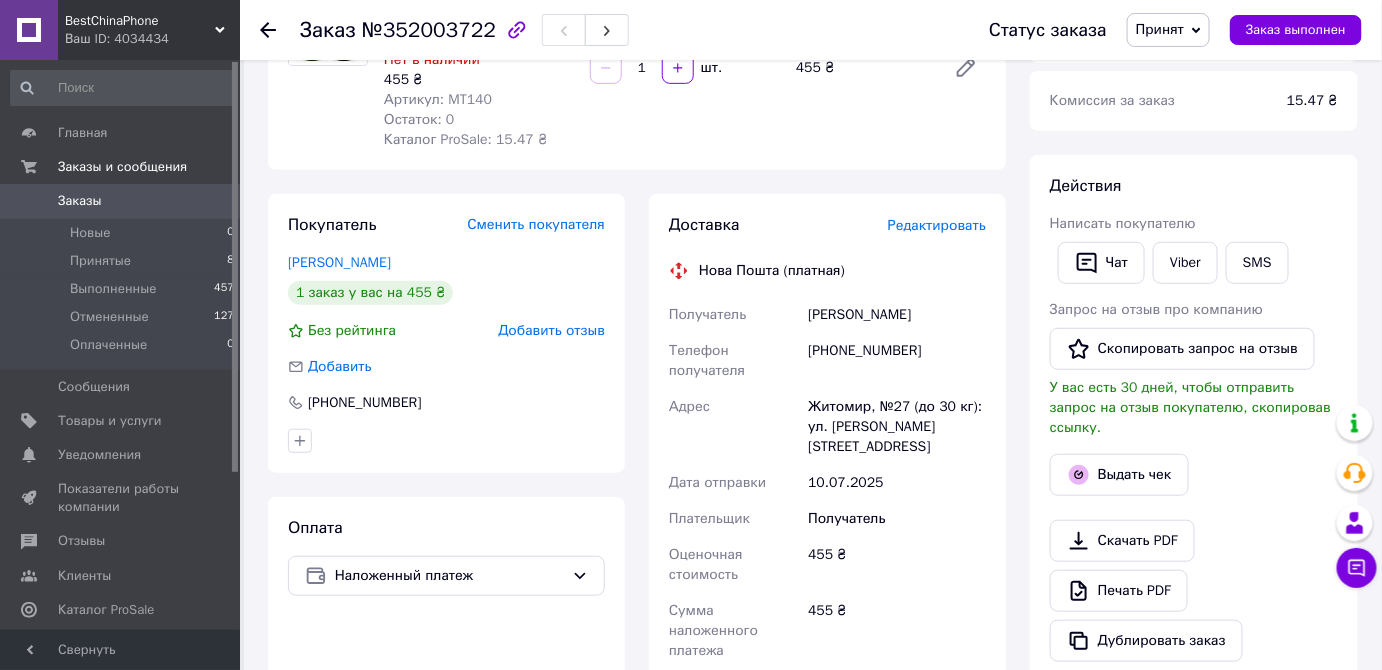 scroll, scrollTop: 272, scrollLeft: 0, axis: vertical 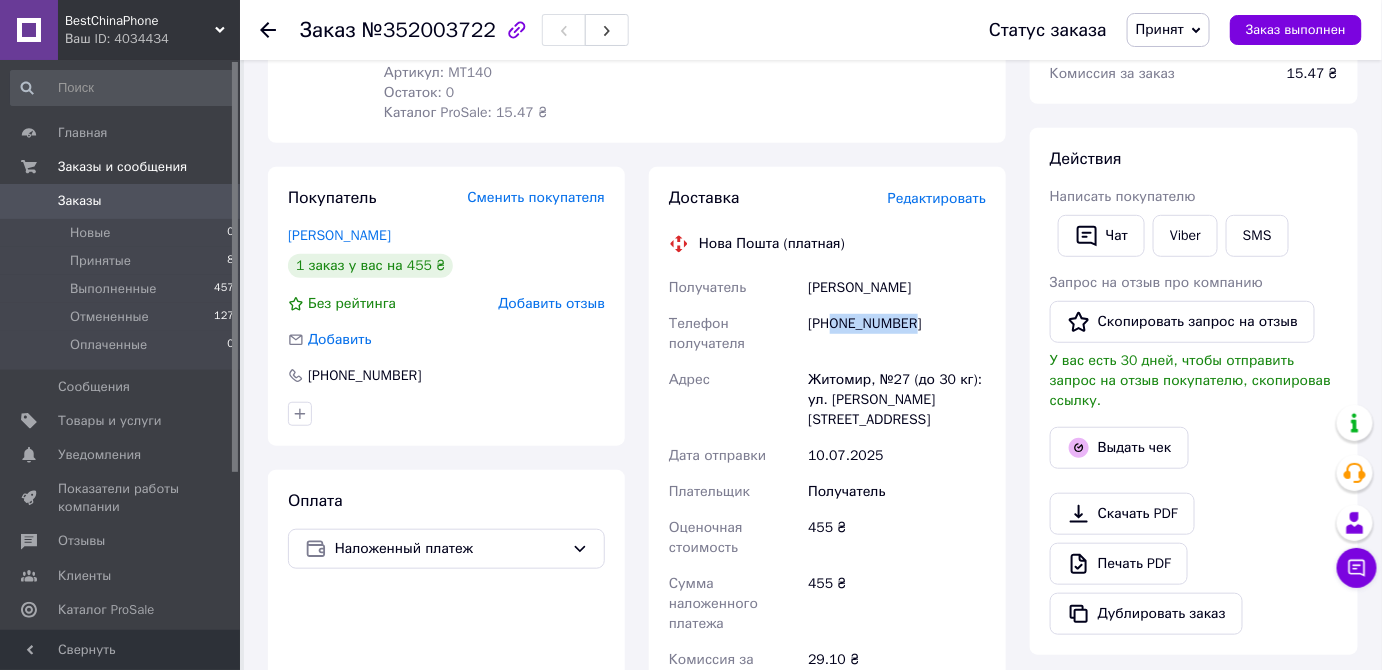 drag, startPoint x: 914, startPoint y: 323, endPoint x: 837, endPoint y: 328, distance: 77.16217 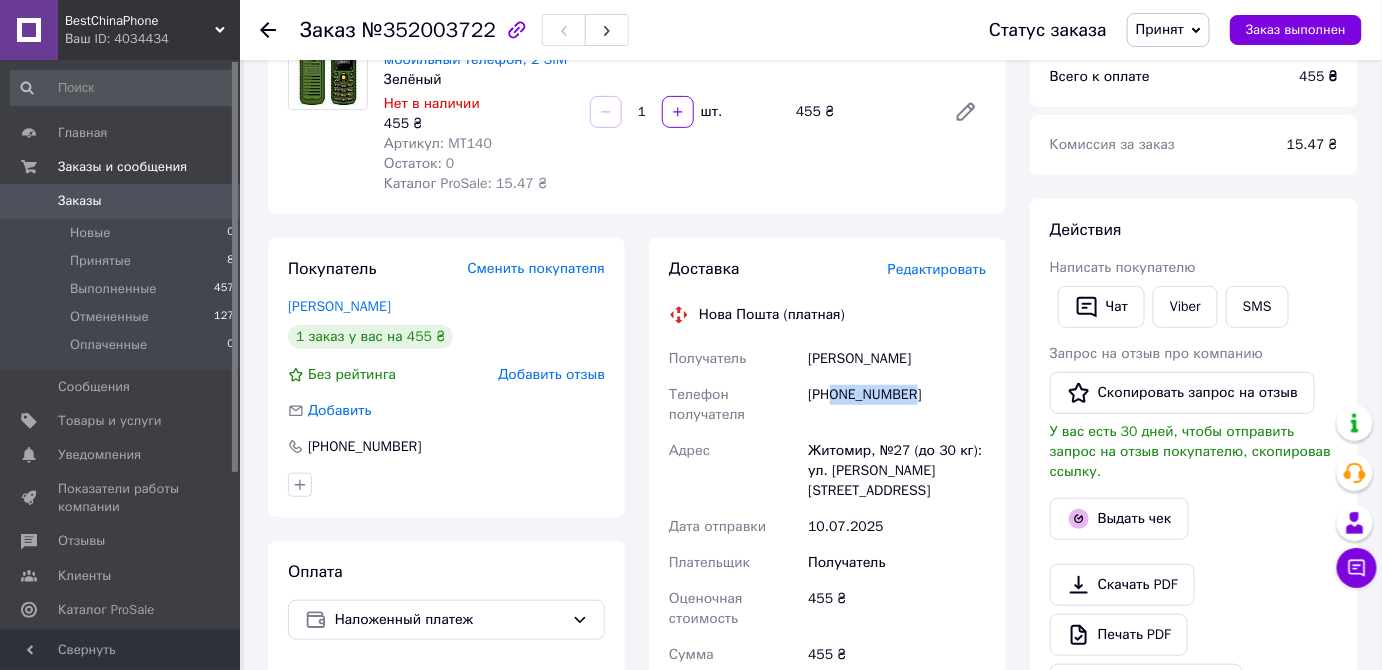 scroll, scrollTop: 181, scrollLeft: 0, axis: vertical 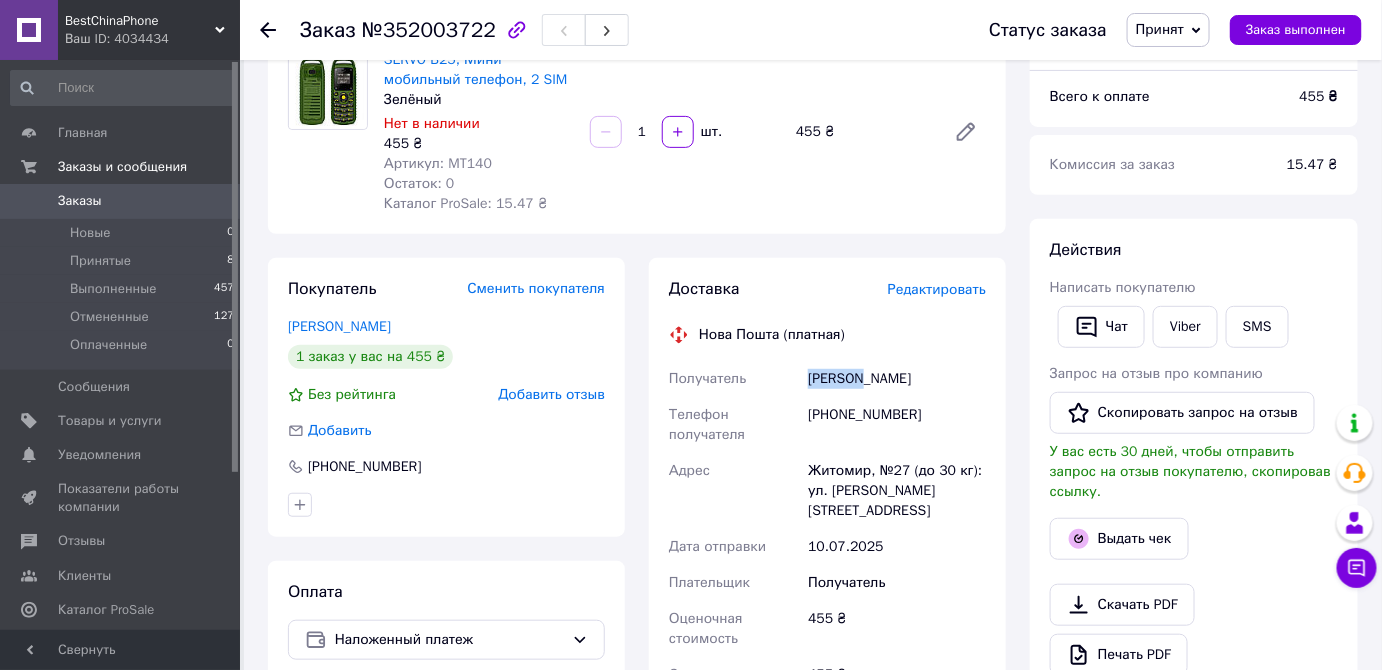 drag, startPoint x: 853, startPoint y: 384, endPoint x: 810, endPoint y: 374, distance: 44.14748 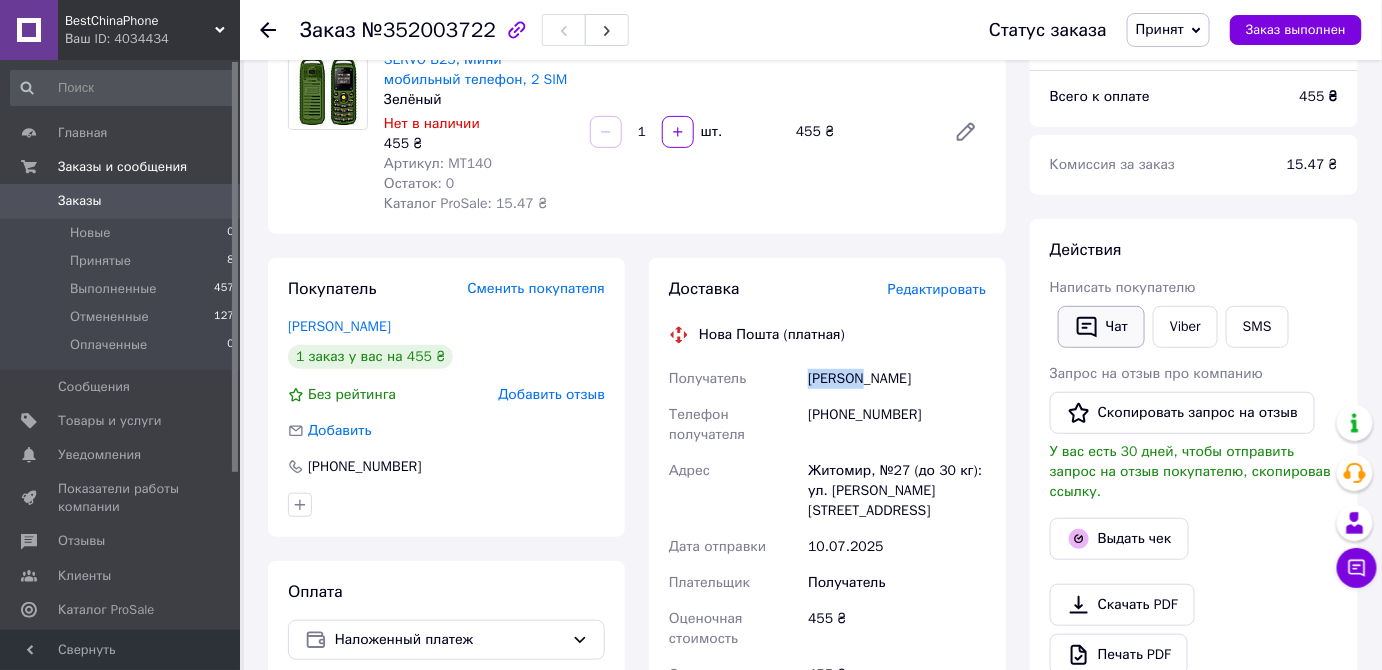 click 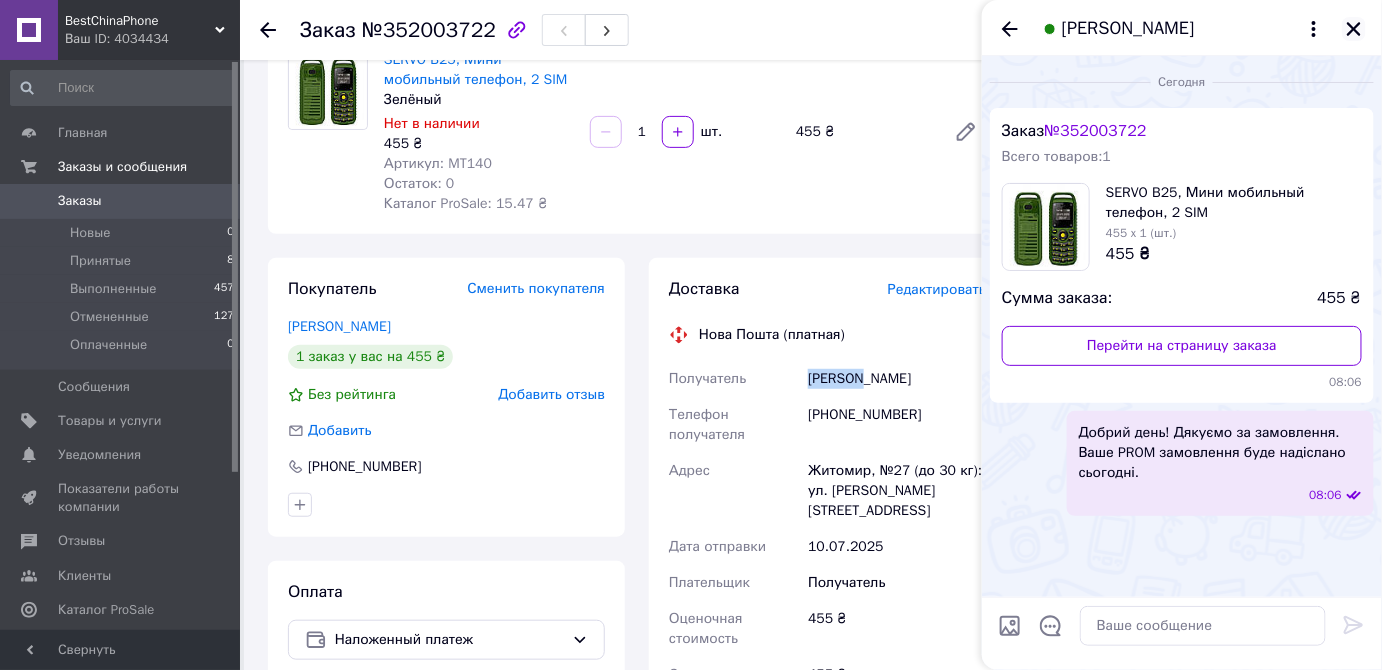 click 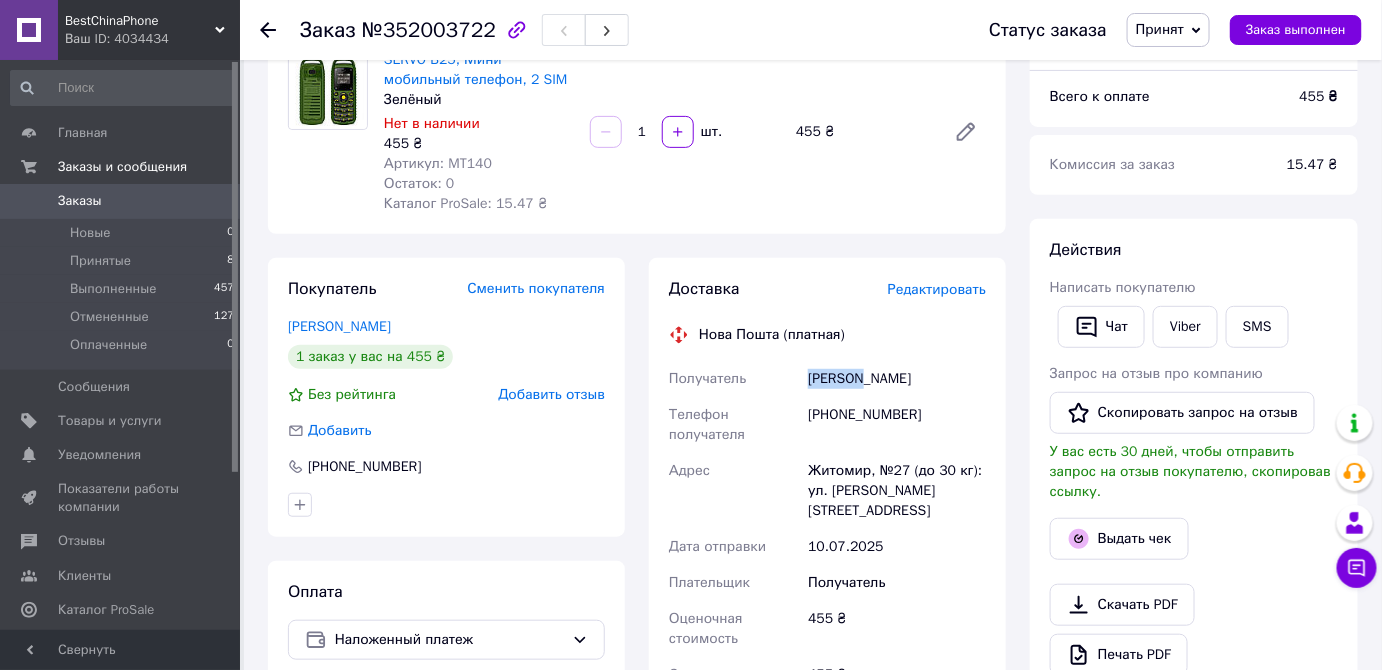 copy on "Пінчук" 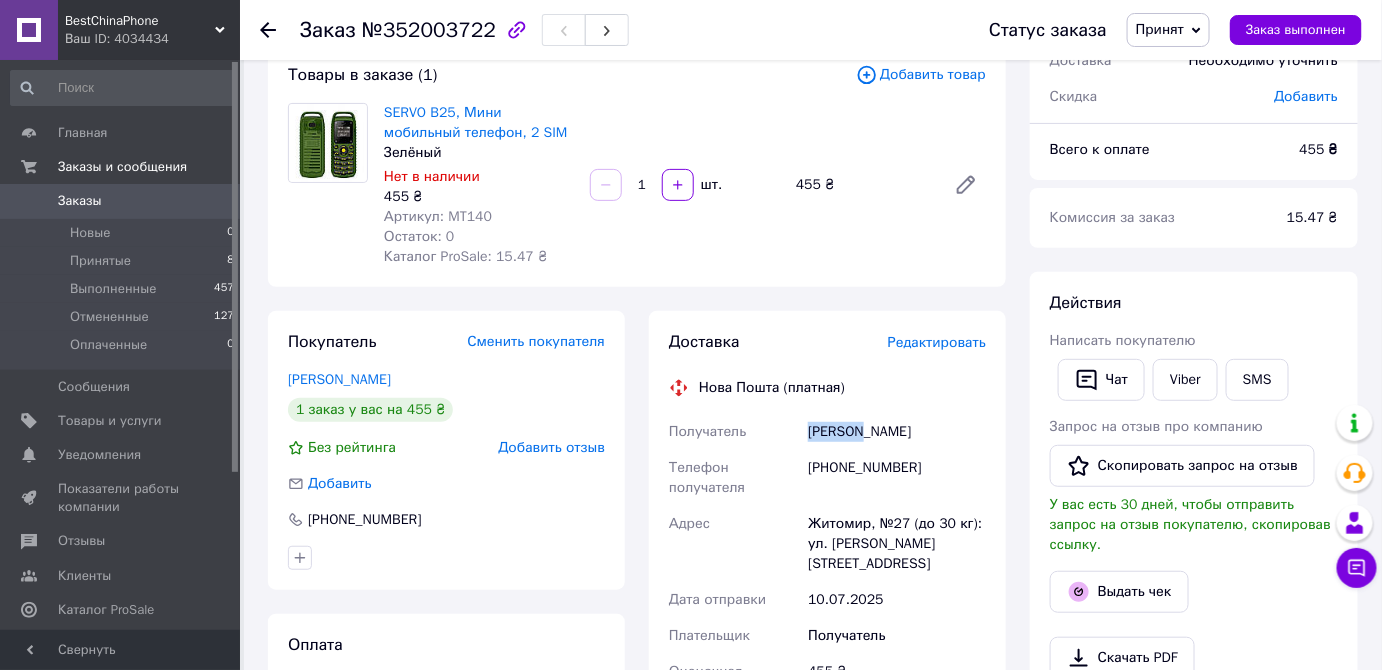 scroll, scrollTop: 181, scrollLeft: 0, axis: vertical 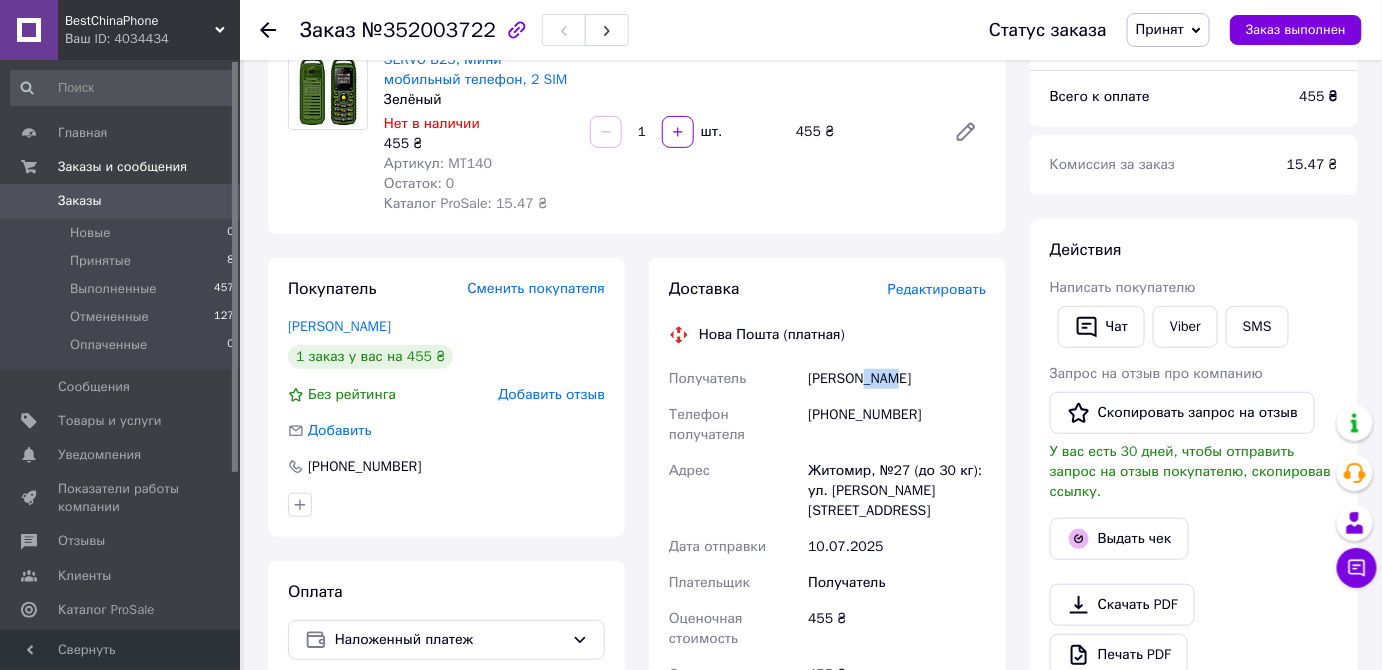 drag, startPoint x: 893, startPoint y: 372, endPoint x: 858, endPoint y: 379, distance: 35.69314 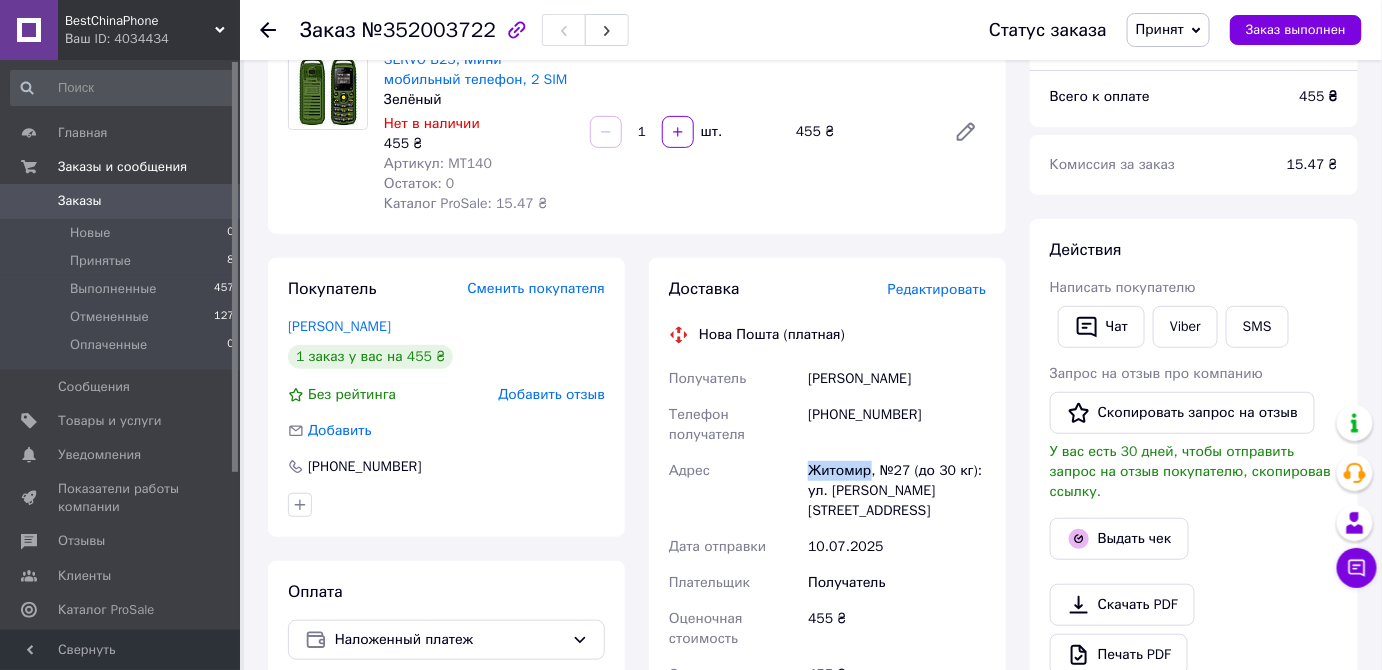drag, startPoint x: 866, startPoint y: 470, endPoint x: 808, endPoint y: 463, distance: 58.420887 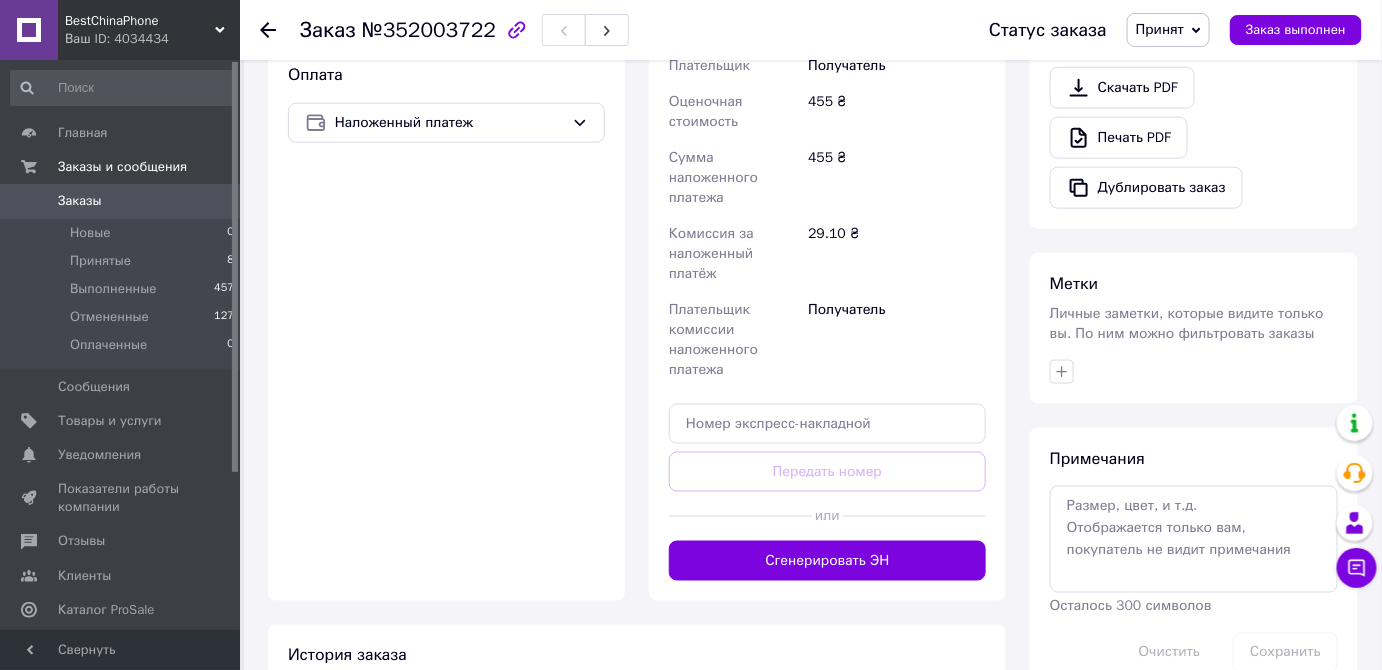scroll, scrollTop: 727, scrollLeft: 0, axis: vertical 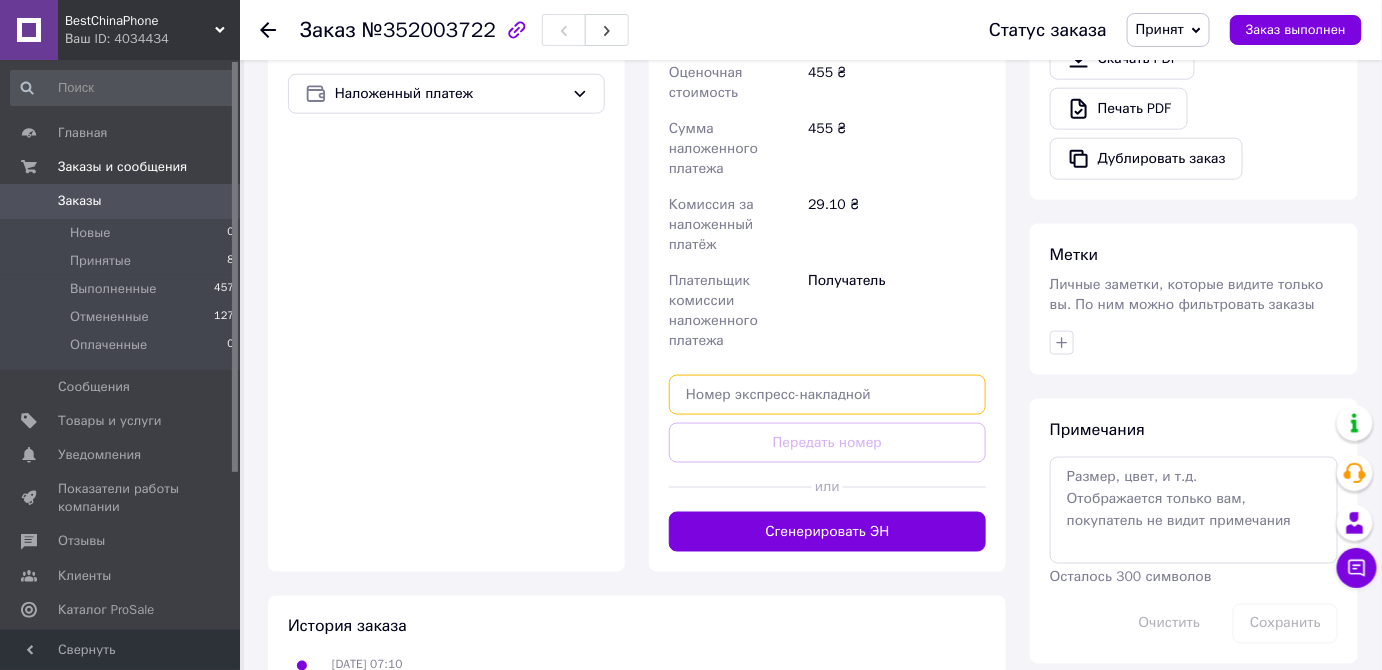 click at bounding box center (827, 395) 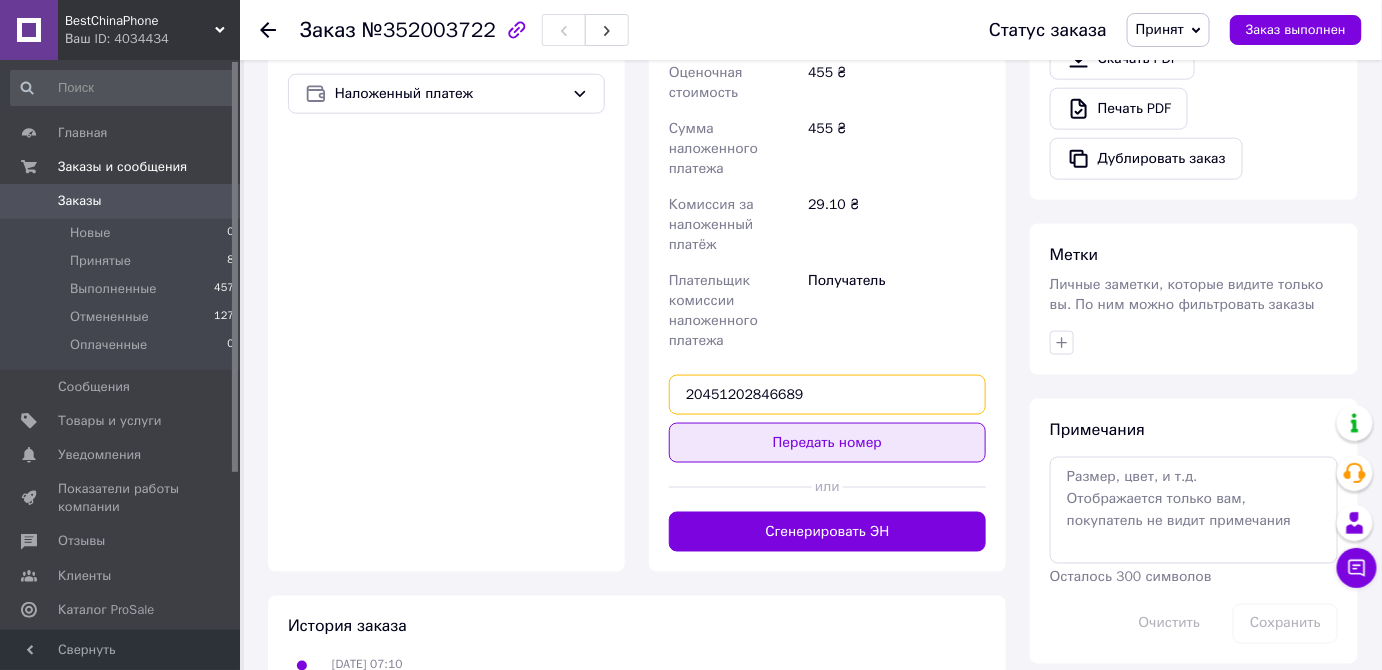 type on "20451202846689" 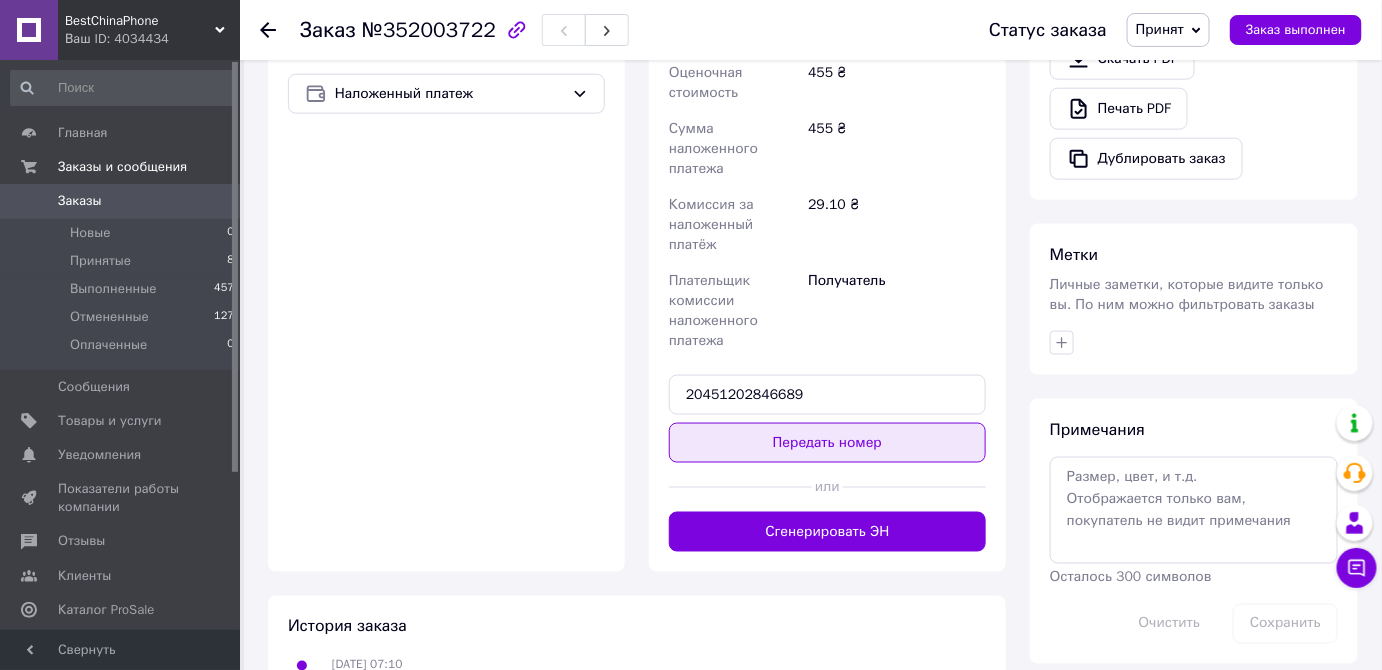 click on "Передать номер" at bounding box center [827, 443] 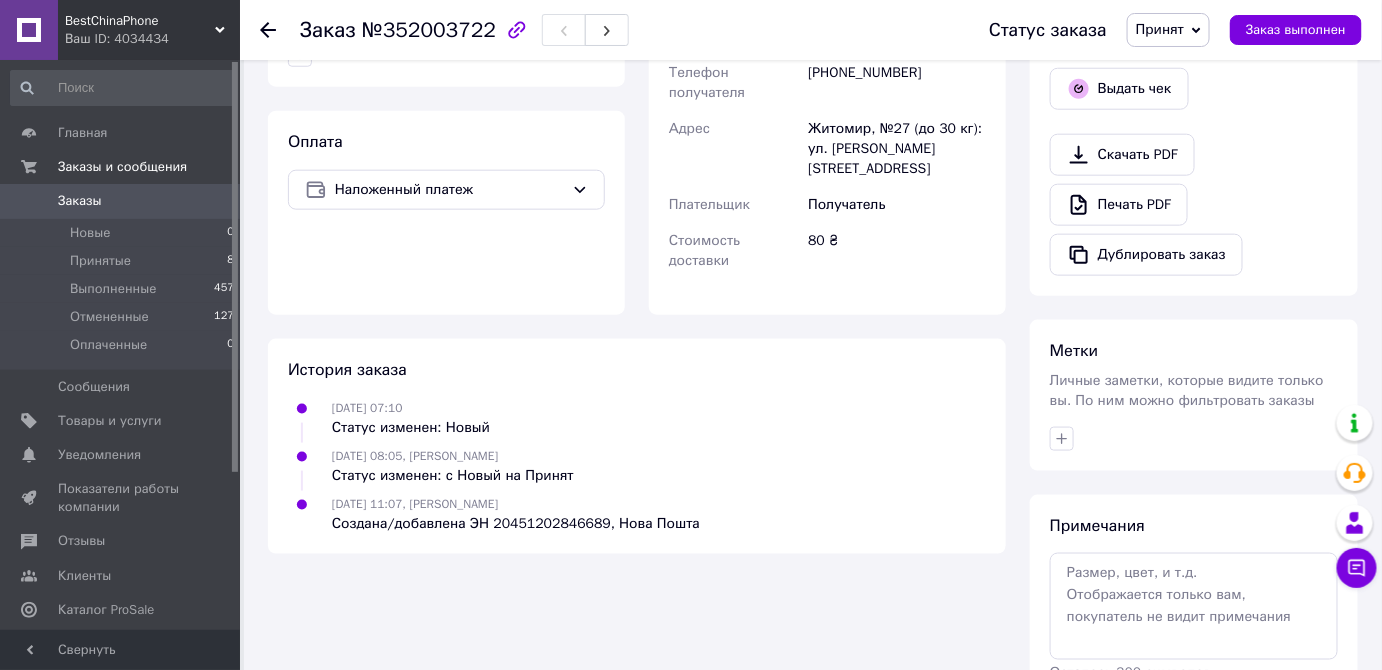 scroll, scrollTop: 720, scrollLeft: 0, axis: vertical 